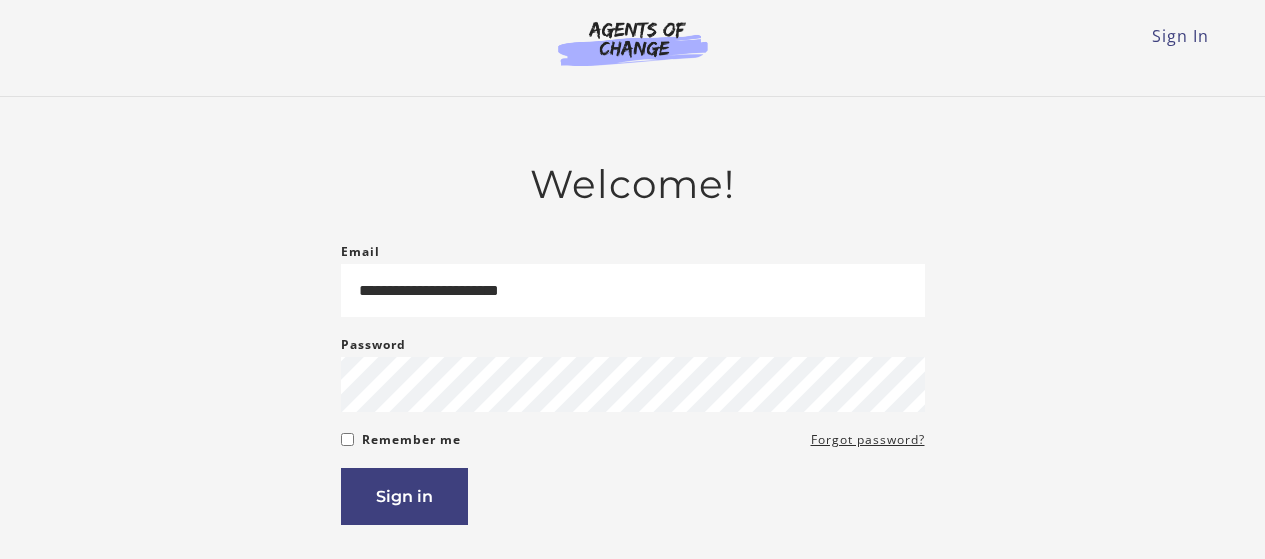 scroll, scrollTop: 0, scrollLeft: 0, axis: both 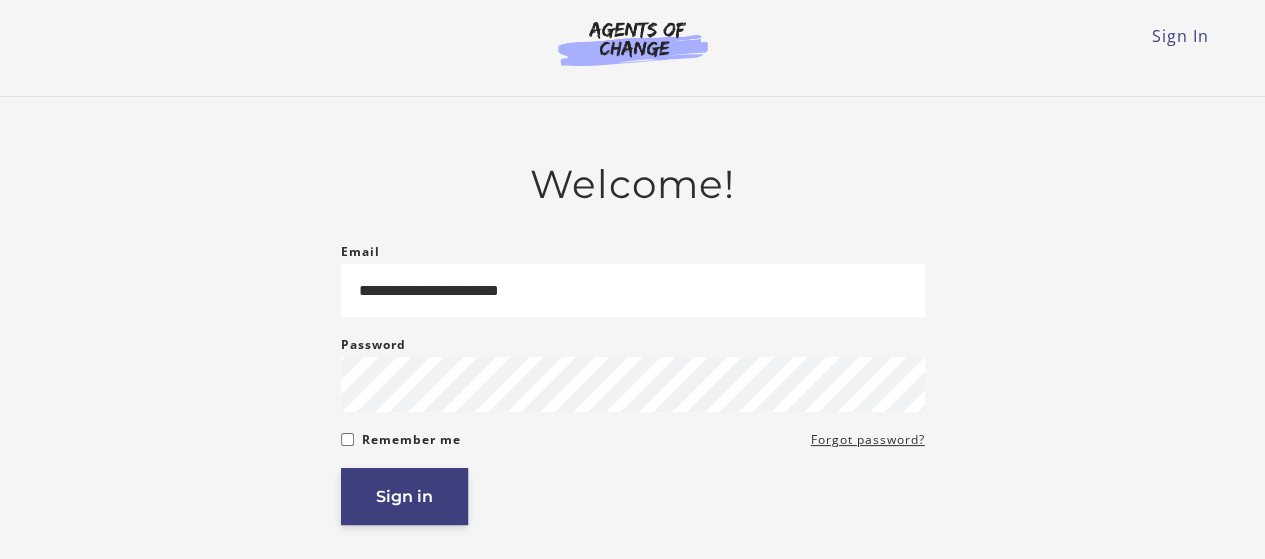 drag, startPoint x: 0, startPoint y: 0, endPoint x: 417, endPoint y: 491, distance: 644.18164 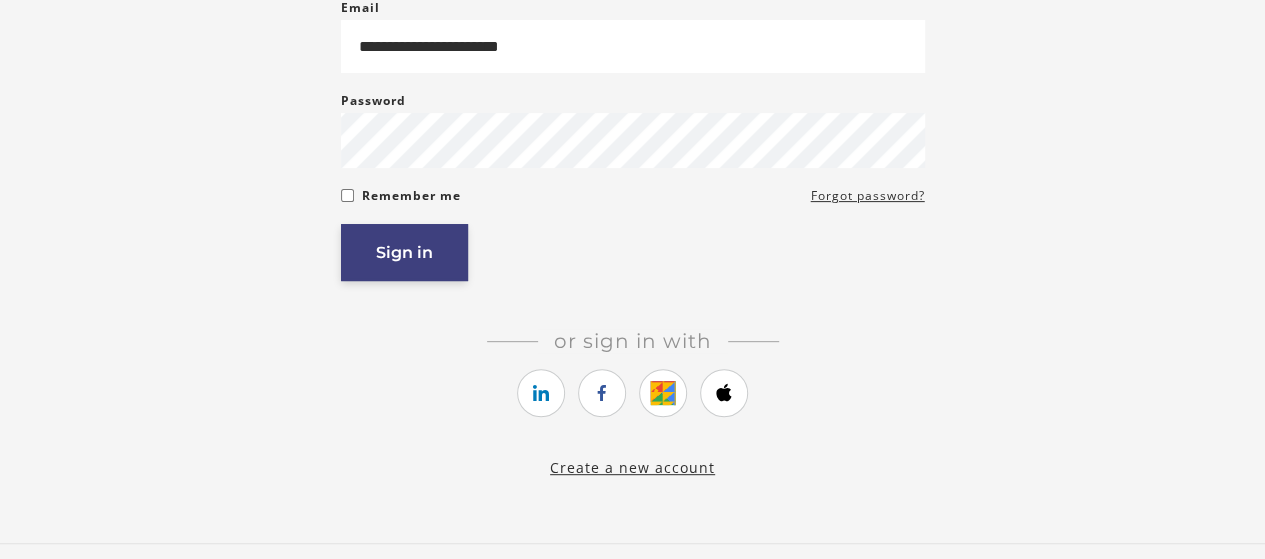 scroll, scrollTop: 266, scrollLeft: 0, axis: vertical 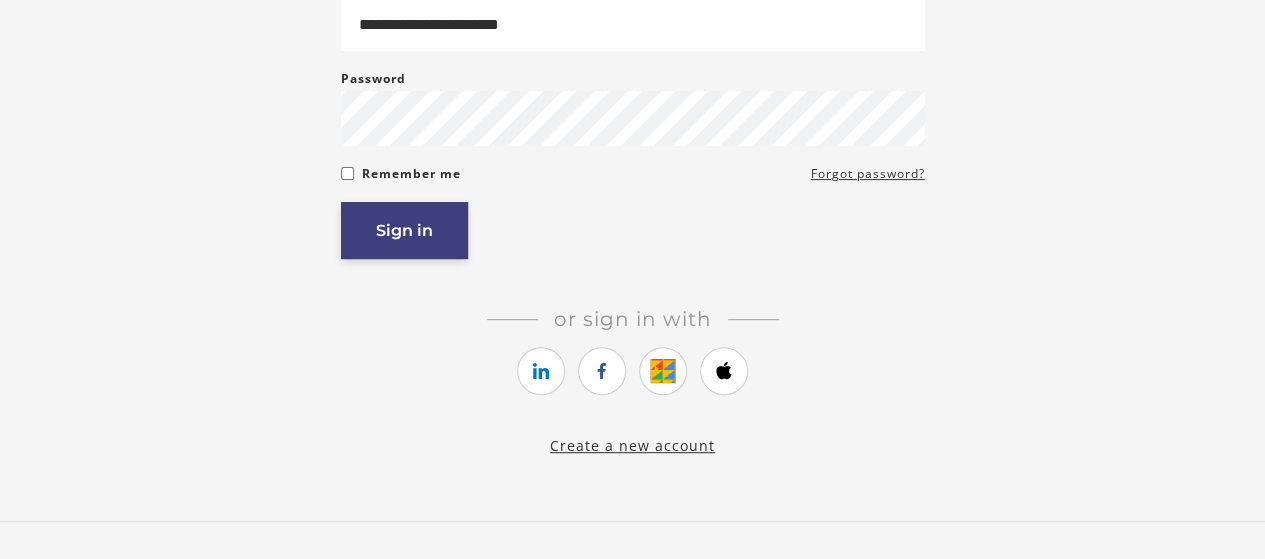 click on "Sign in" at bounding box center [404, 230] 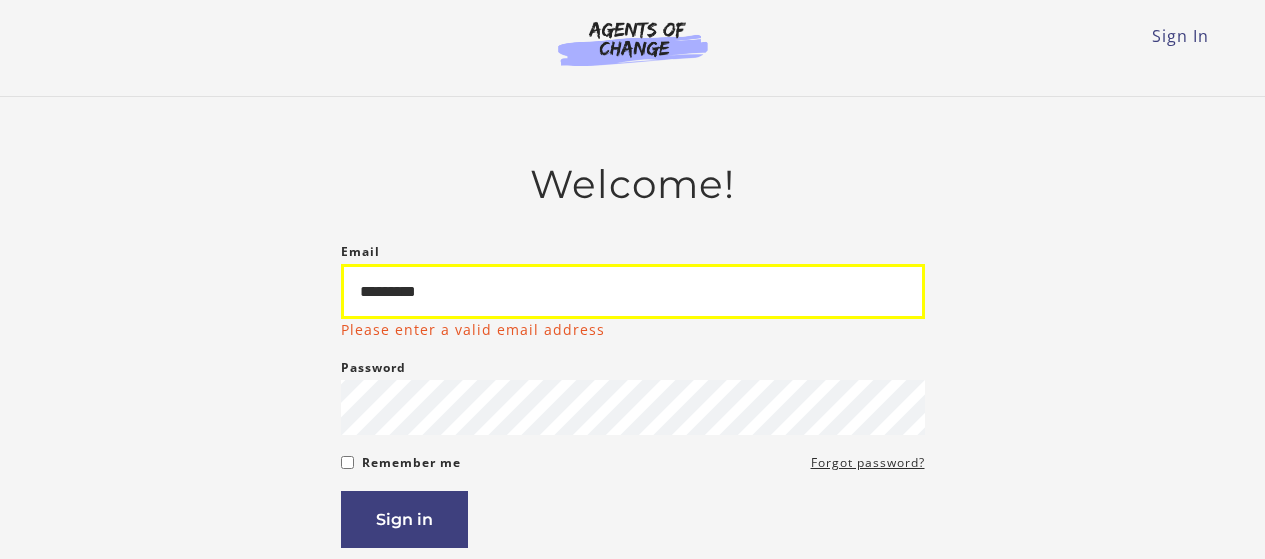 scroll, scrollTop: 0, scrollLeft: 0, axis: both 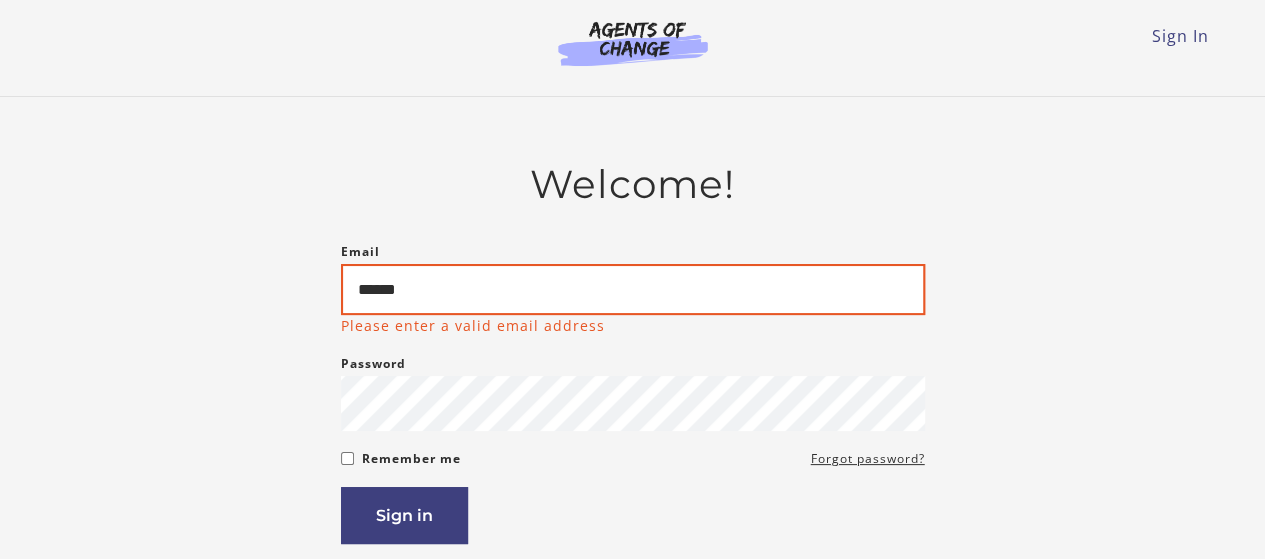 click on "******" at bounding box center (633, 289) 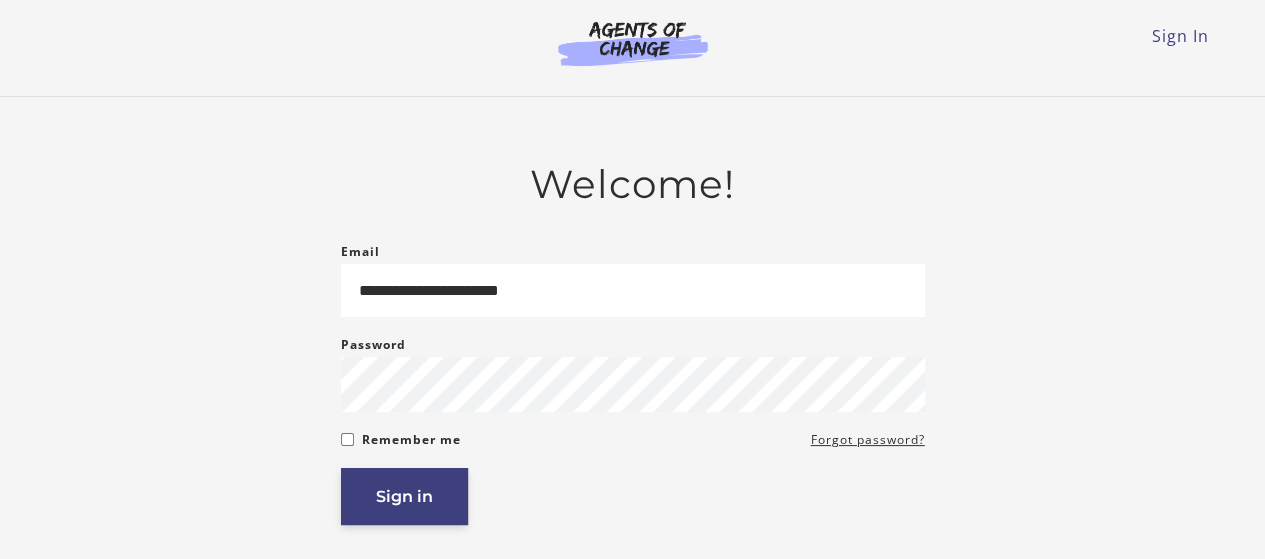 click on "Sign in" at bounding box center [404, 496] 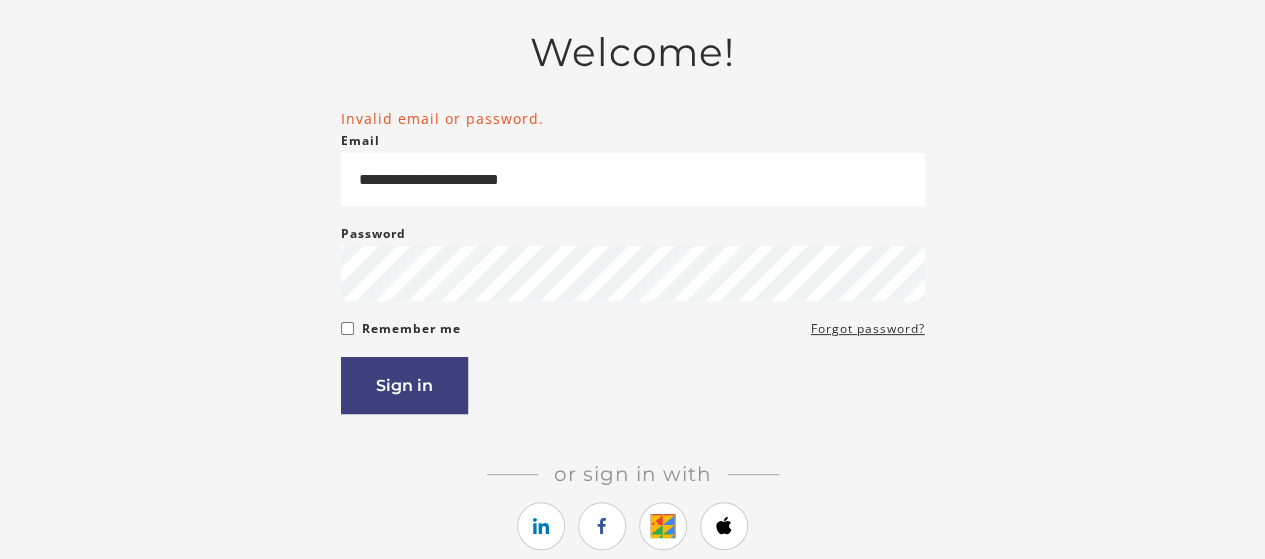 scroll, scrollTop: 133, scrollLeft: 0, axis: vertical 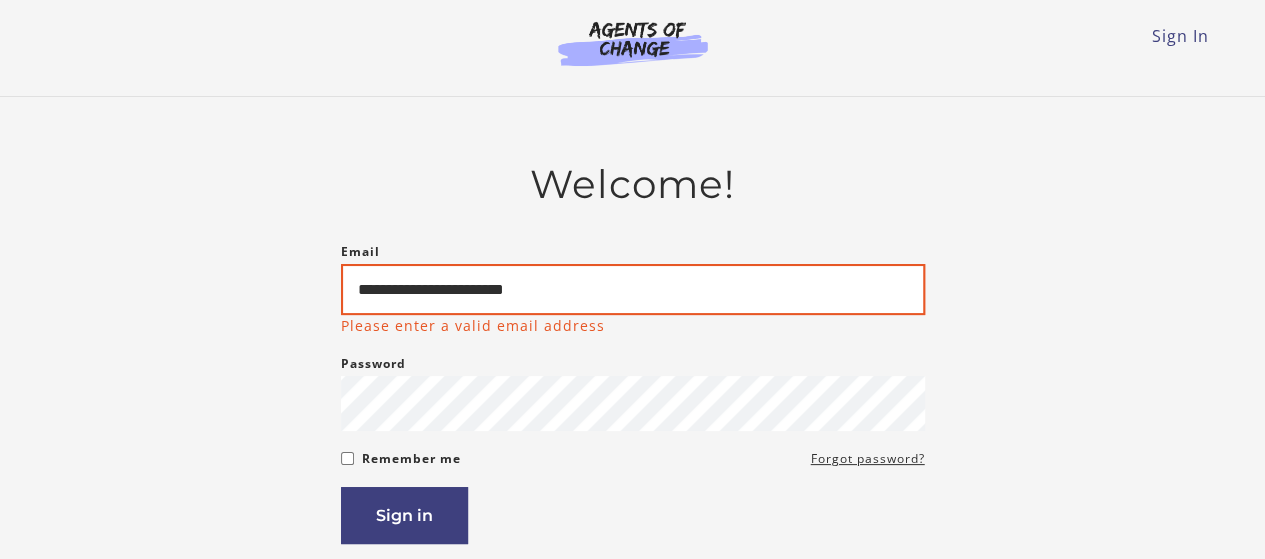 type on "**********" 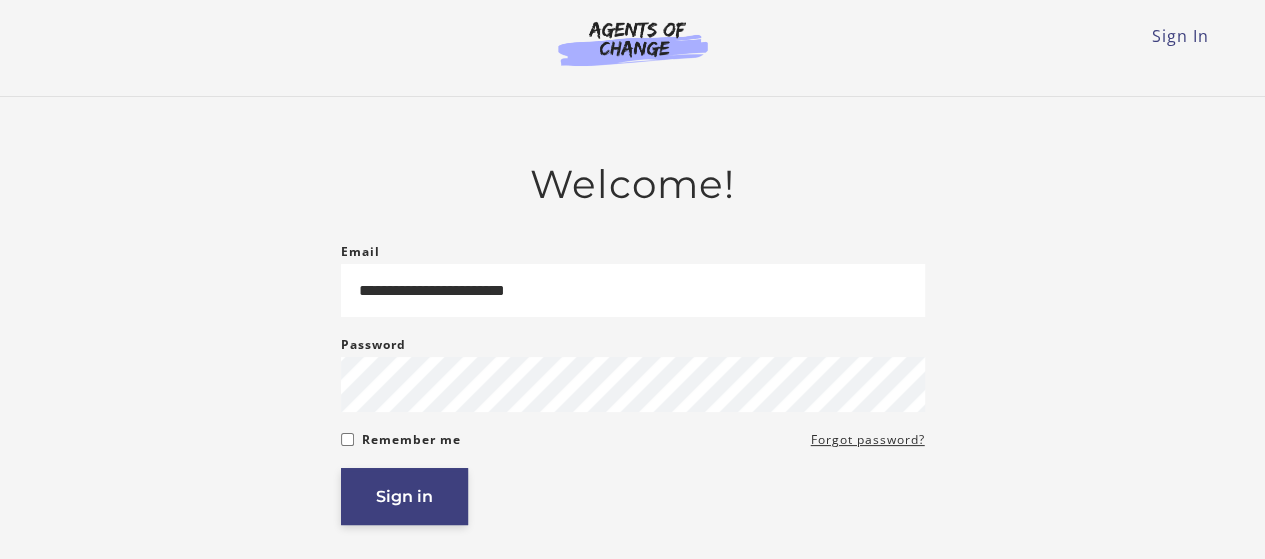 click on "Sign in" at bounding box center [404, 496] 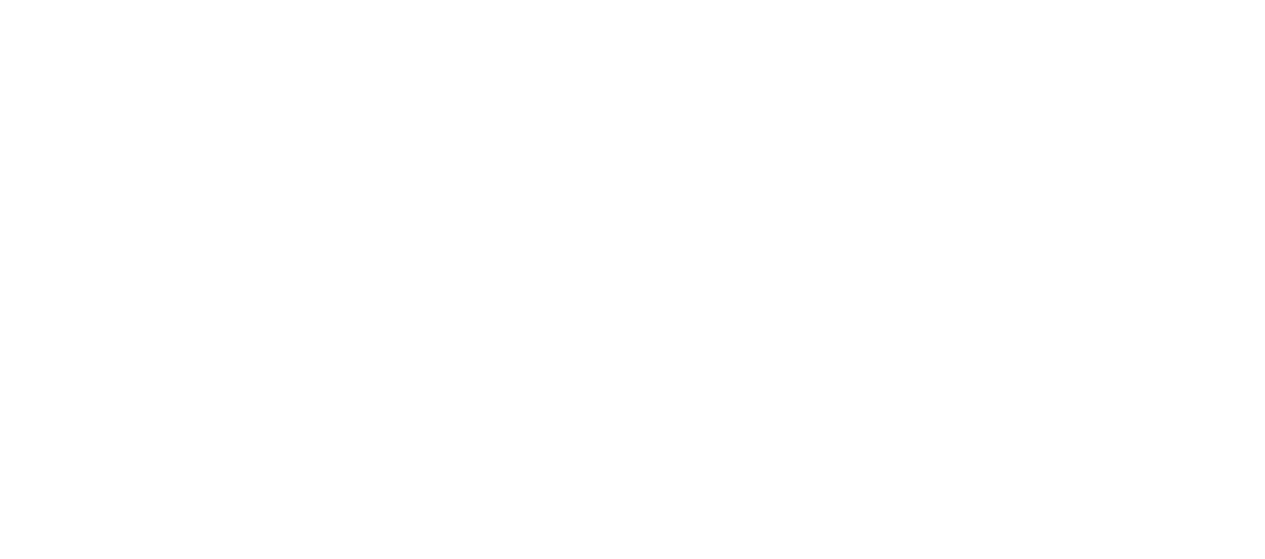 scroll, scrollTop: 0, scrollLeft: 0, axis: both 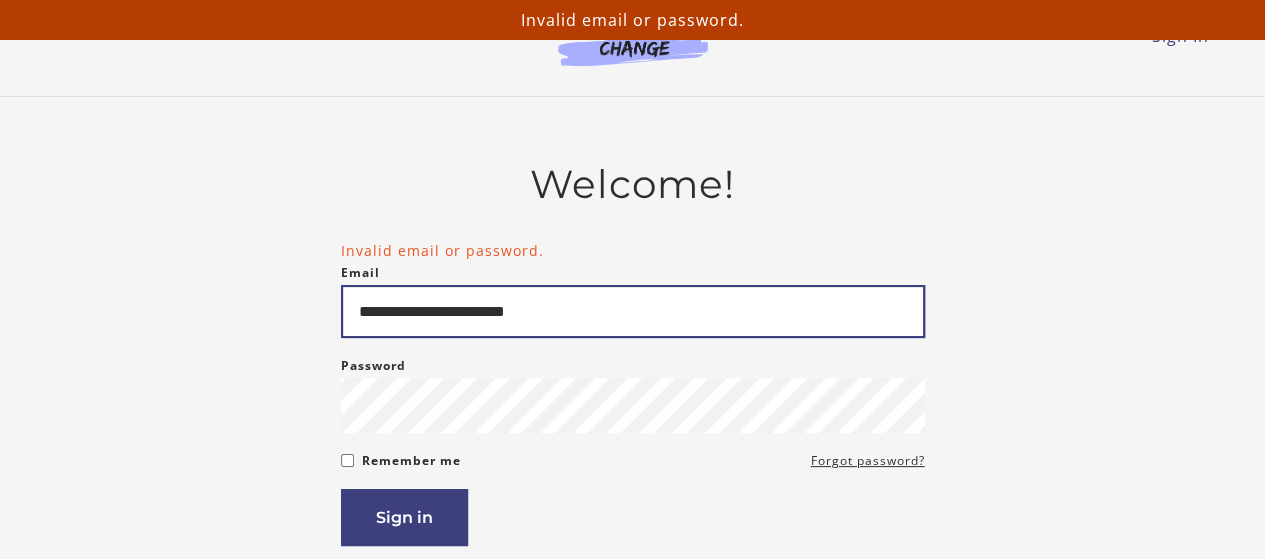 click on "**********" at bounding box center [633, 311] 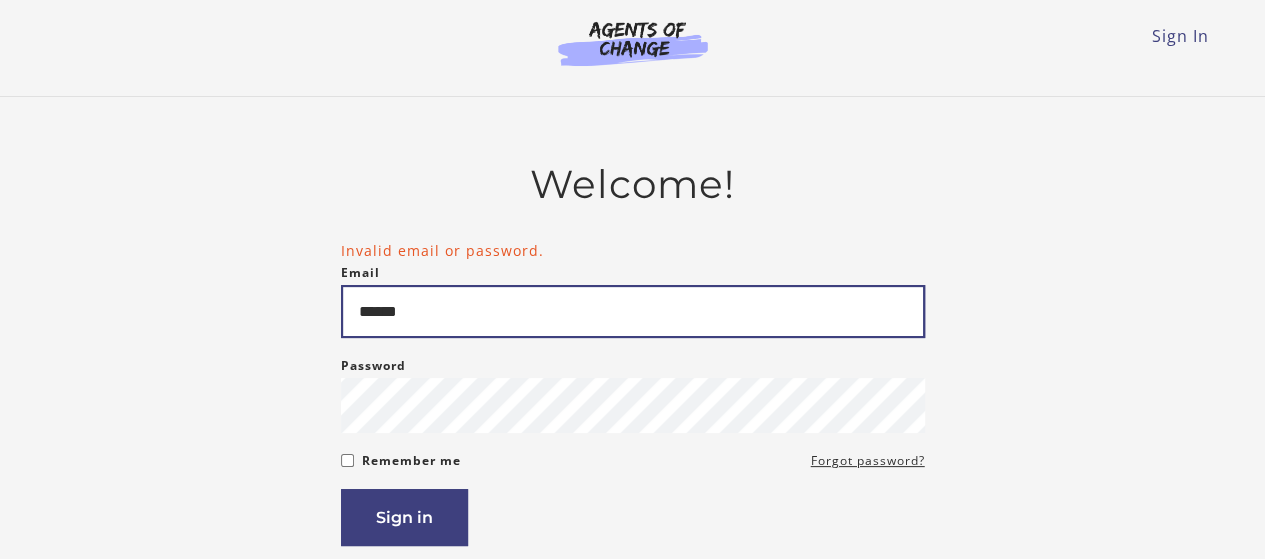 type on "**********" 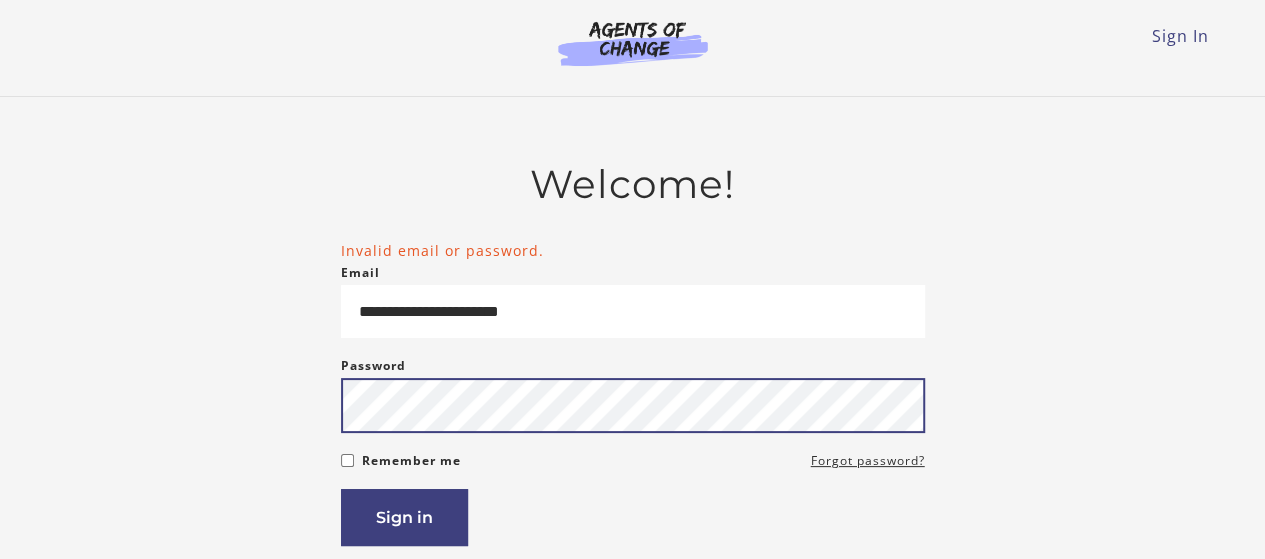 click on "Sign in" at bounding box center (404, 517) 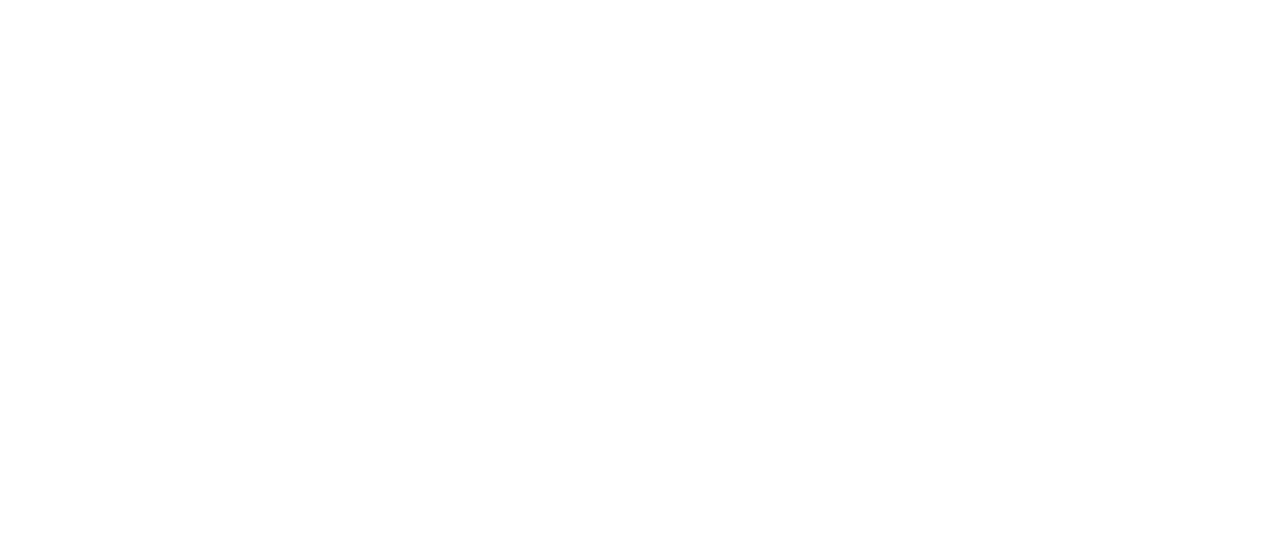 scroll, scrollTop: 0, scrollLeft: 0, axis: both 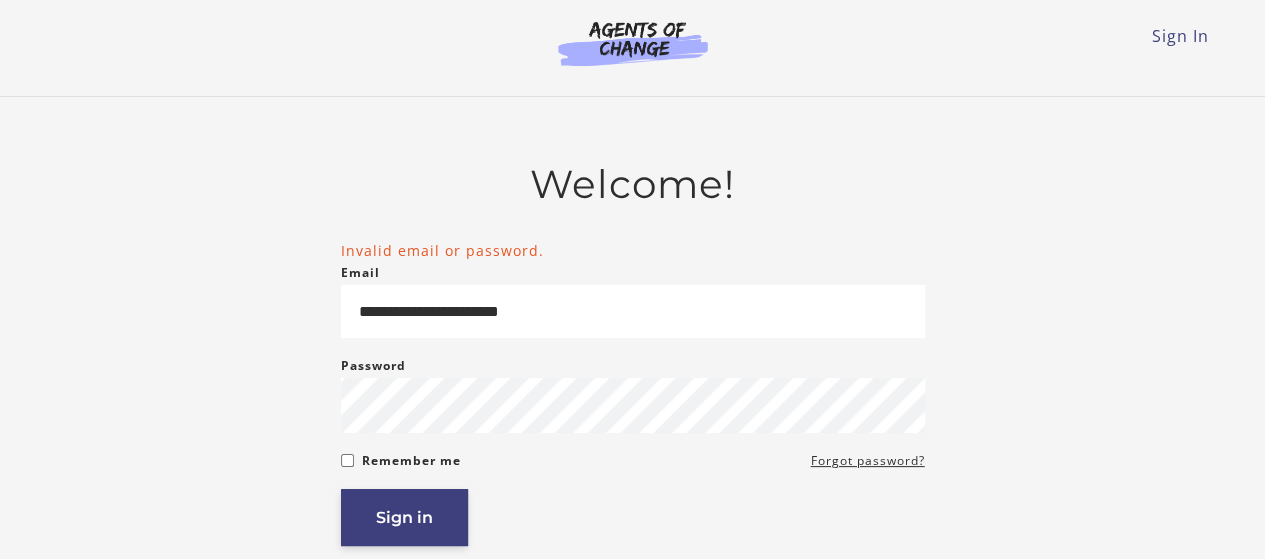 click on "Sign in" at bounding box center (404, 517) 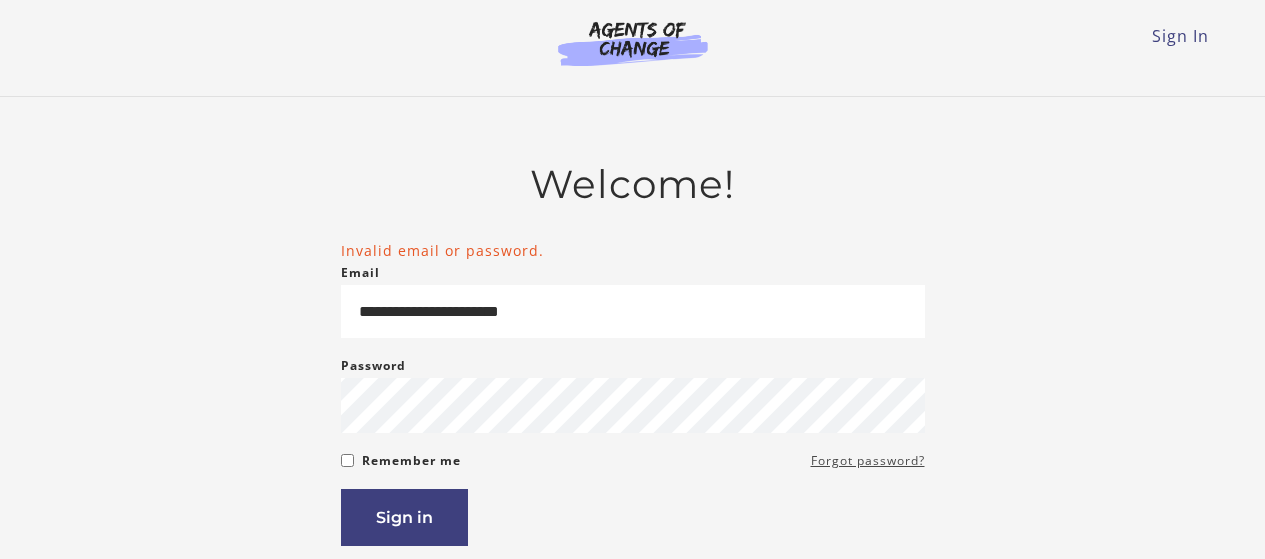 scroll, scrollTop: 0, scrollLeft: 0, axis: both 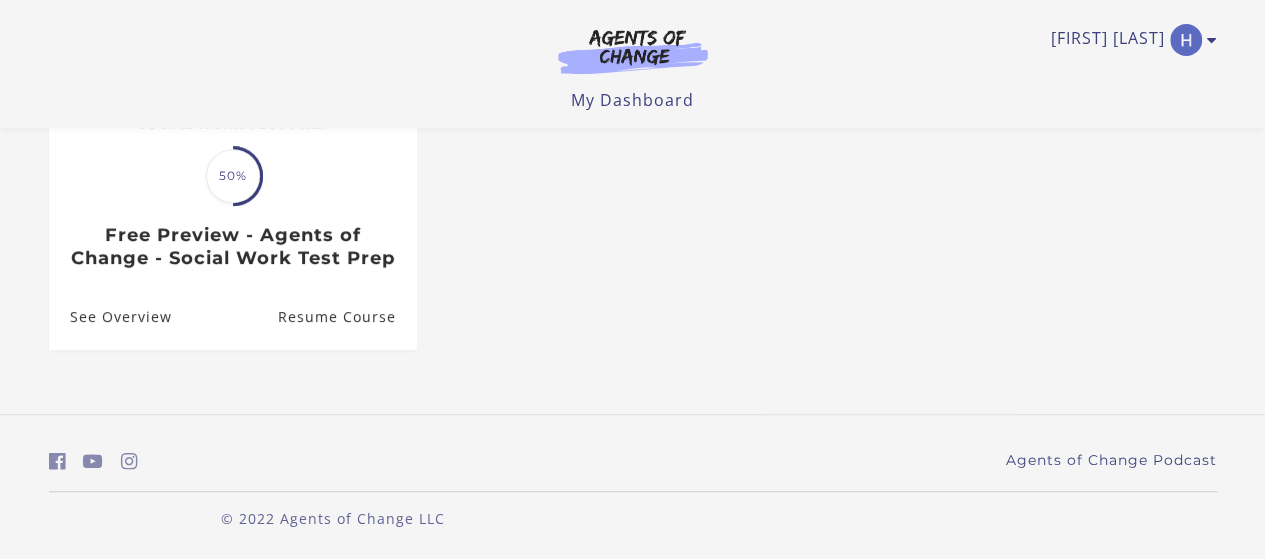 drag, startPoint x: 375, startPoint y: 328, endPoint x: 512, endPoint y: 315, distance: 137.6154 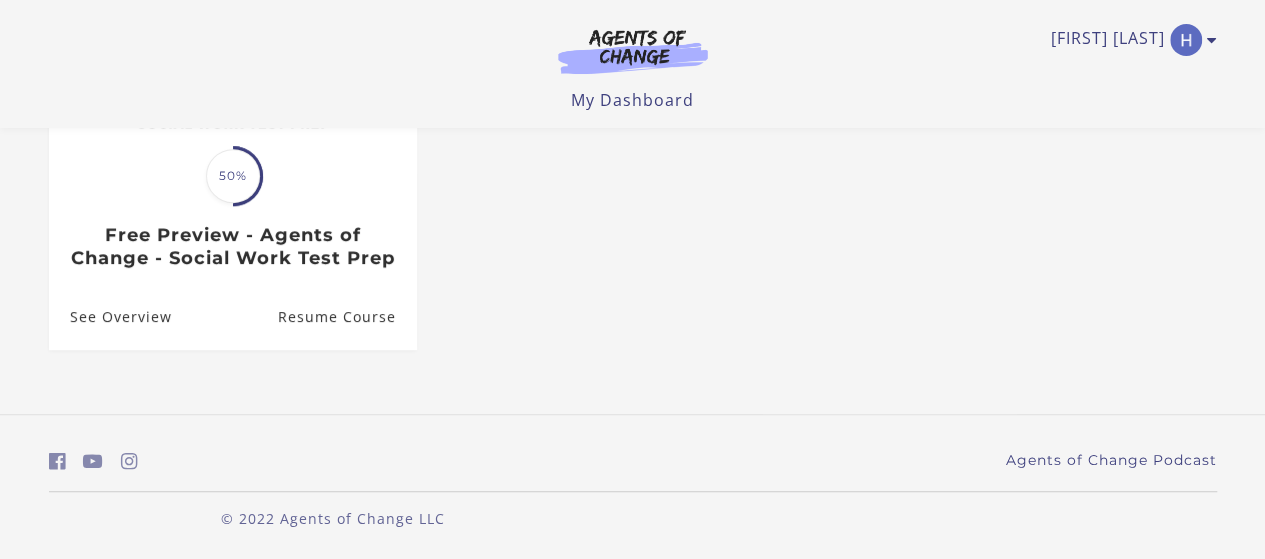 click on "Resume Course" at bounding box center [346, 317] 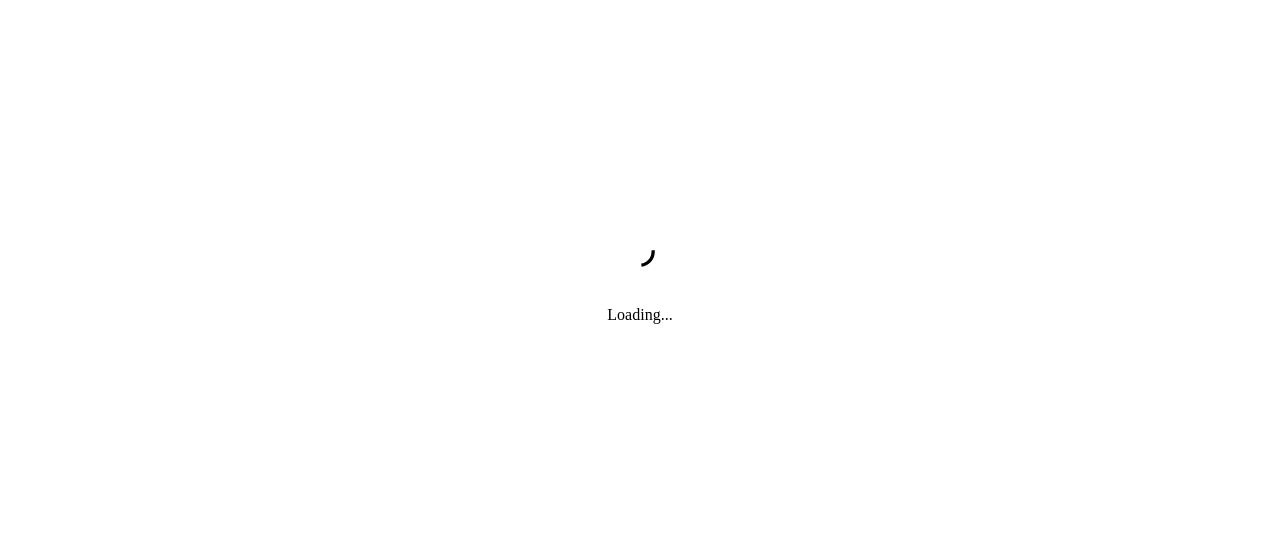 scroll, scrollTop: 0, scrollLeft: 0, axis: both 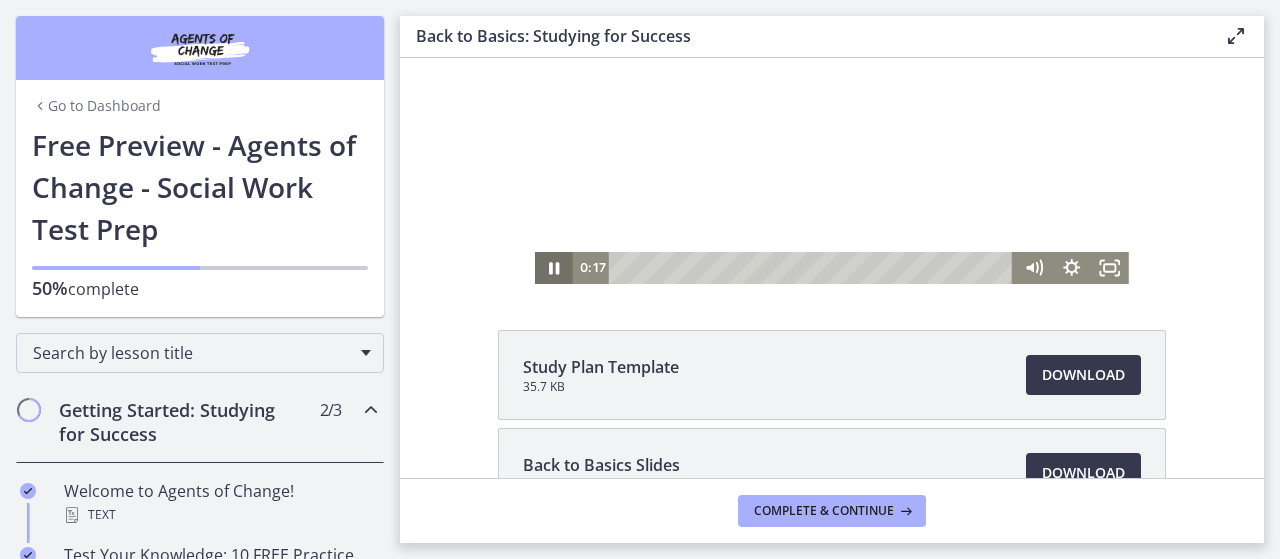 click 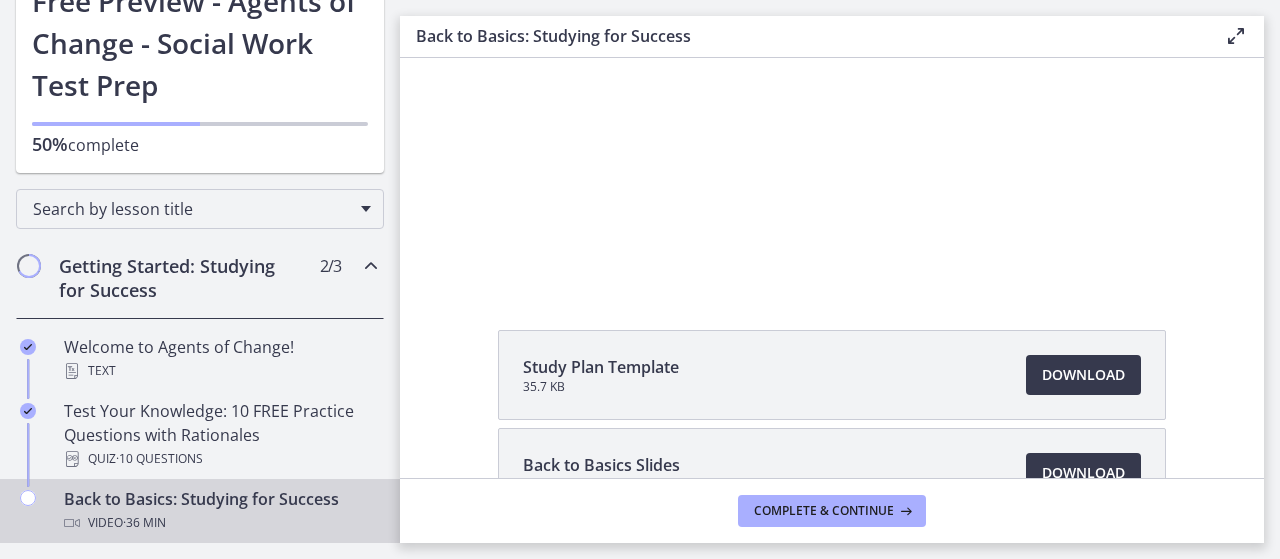 scroll, scrollTop: 192, scrollLeft: 0, axis: vertical 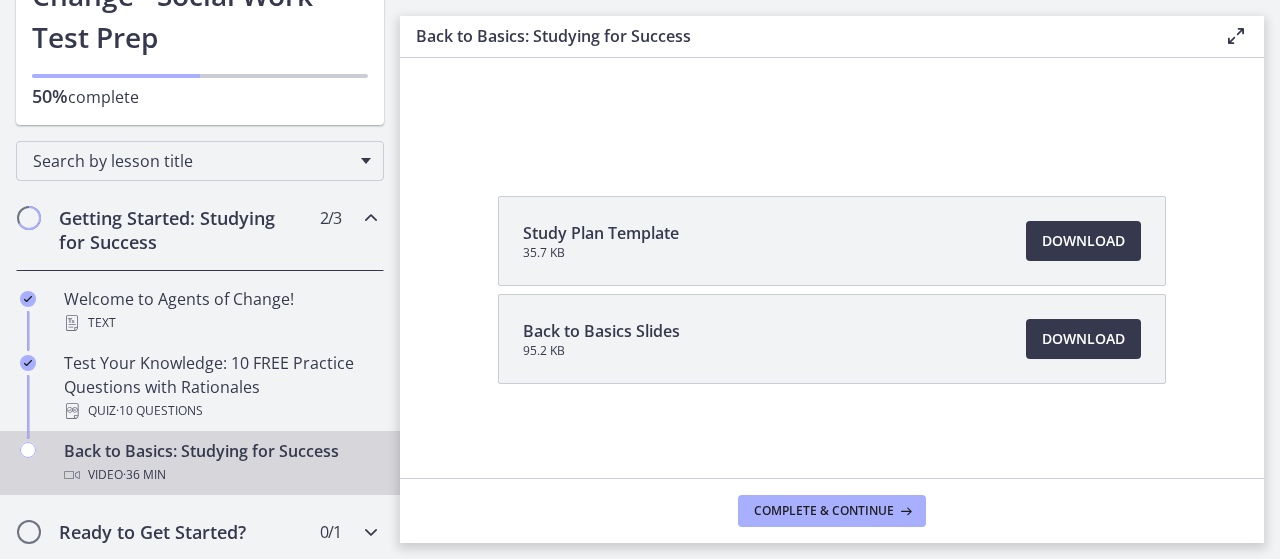 click at bounding box center [371, 532] 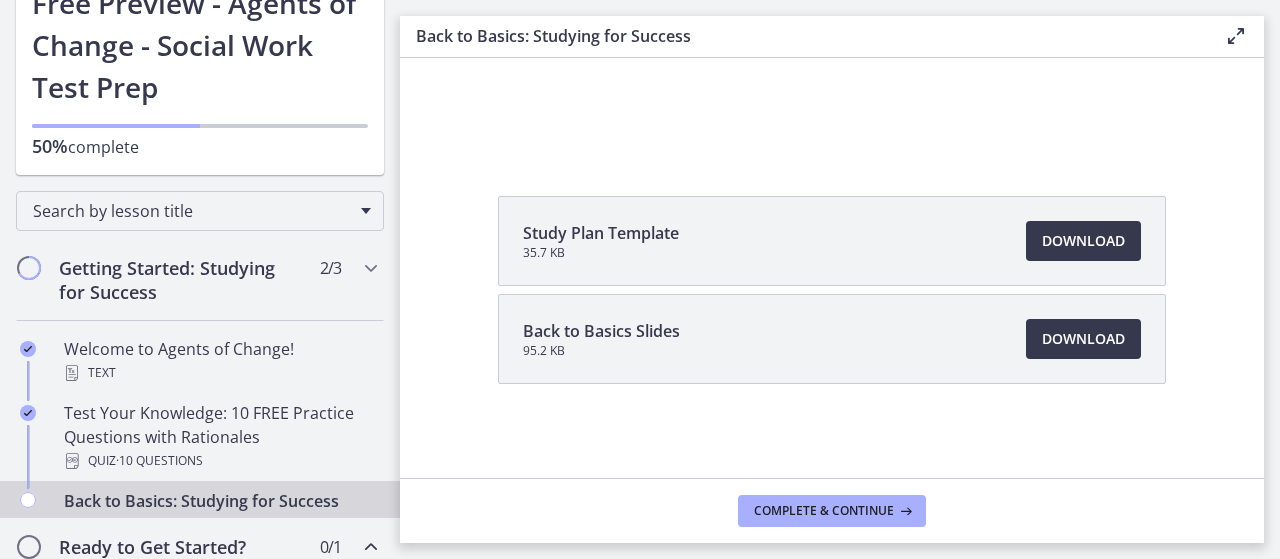 scroll, scrollTop: 40, scrollLeft: 0, axis: vertical 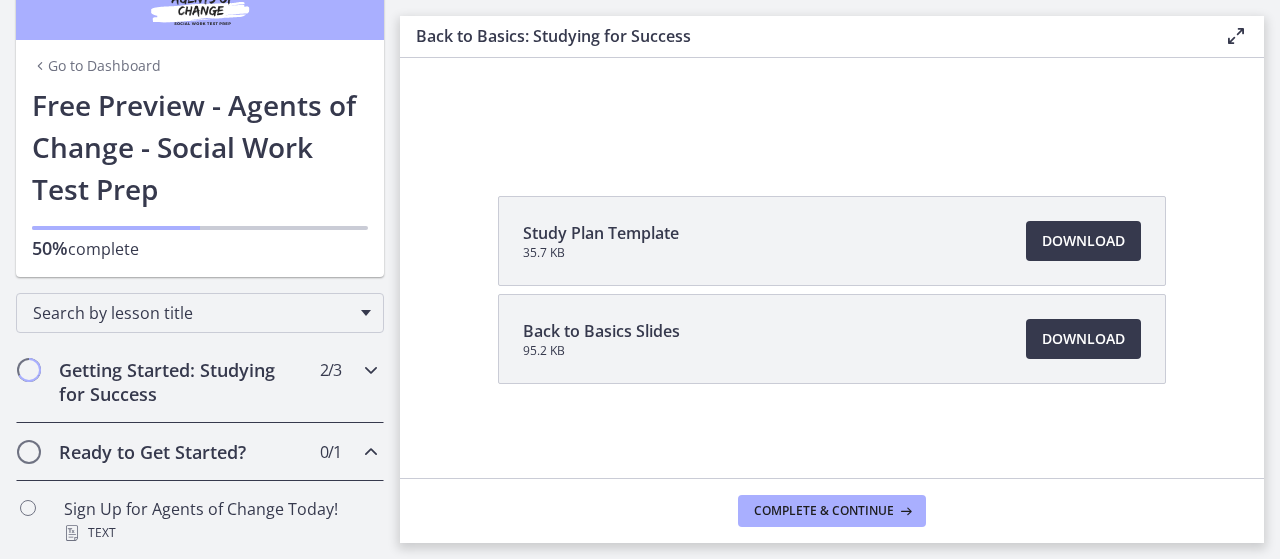 click at bounding box center (371, 370) 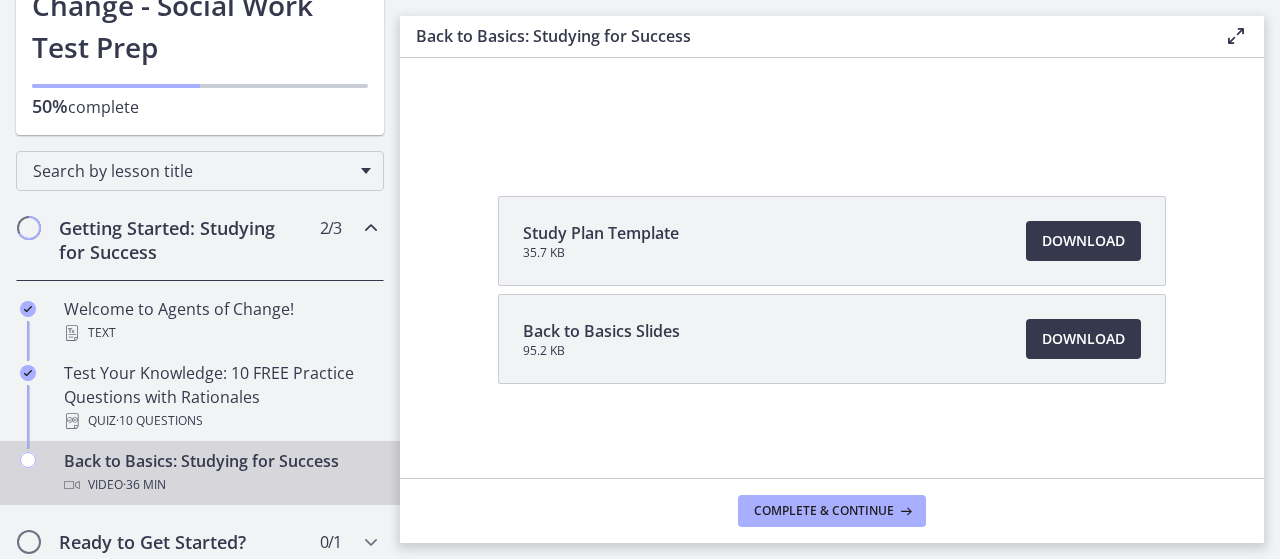 scroll, scrollTop: 192, scrollLeft: 0, axis: vertical 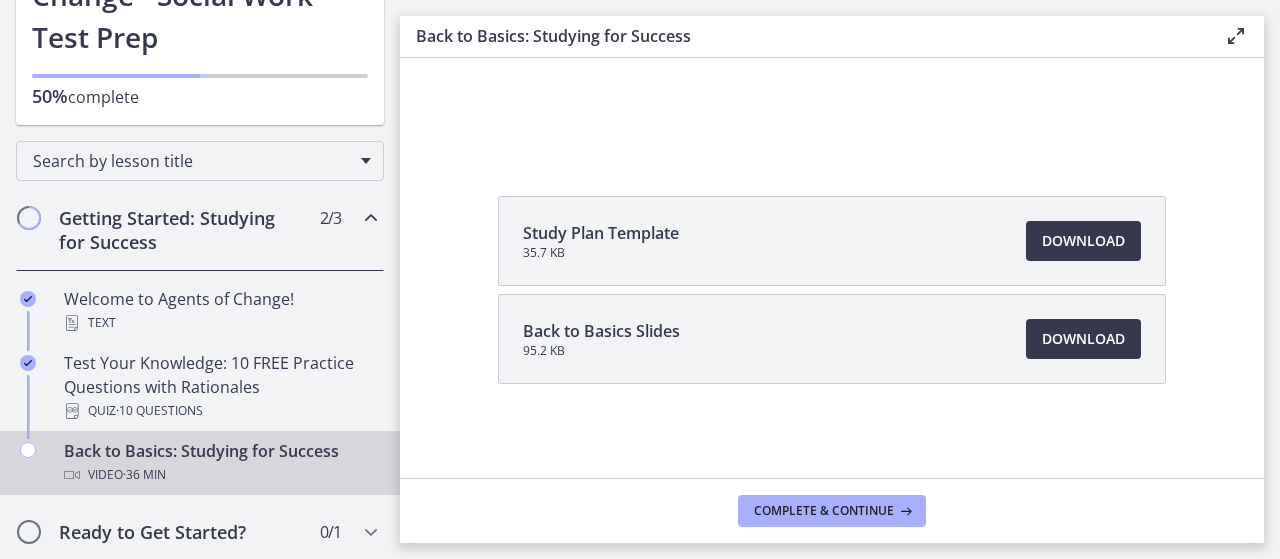 click on "Back to Basics: Studying for Success
Video
·  36 min" at bounding box center (220, 463) 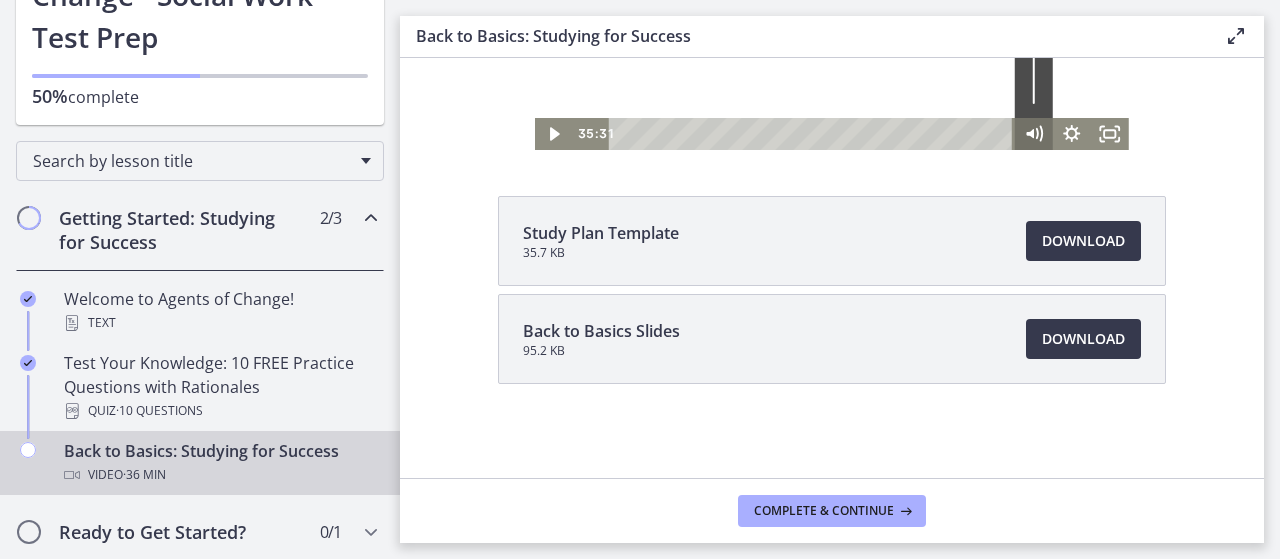 drag, startPoint x: 896, startPoint y: 137, endPoint x: 1034, endPoint y: 138, distance: 138.00362 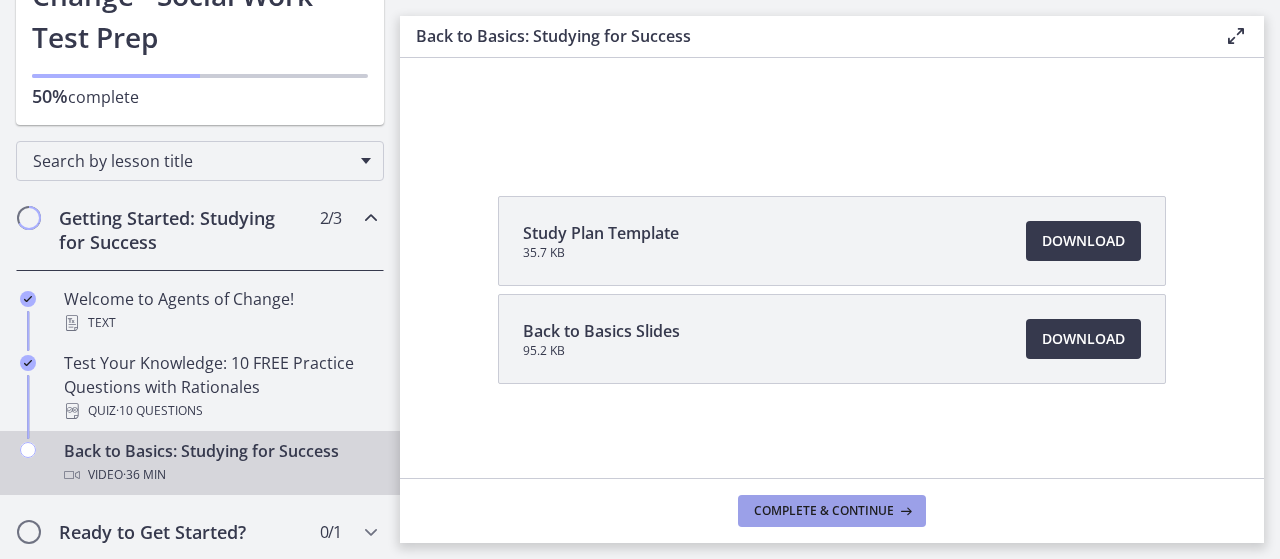click on "Complete & continue" at bounding box center [824, 511] 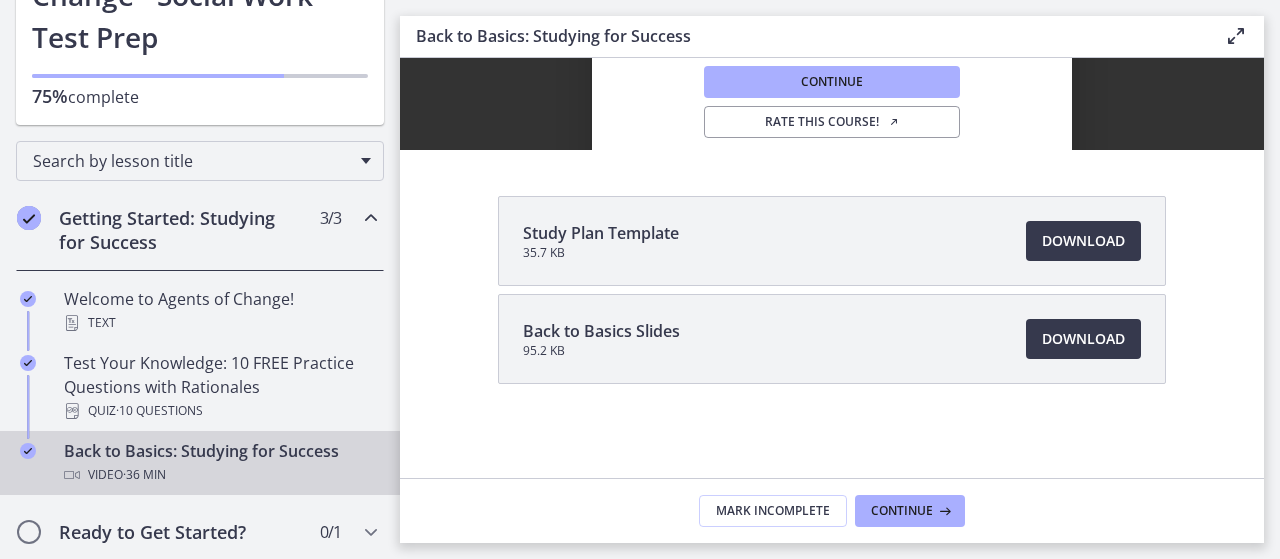 scroll, scrollTop: 0, scrollLeft: 0, axis: both 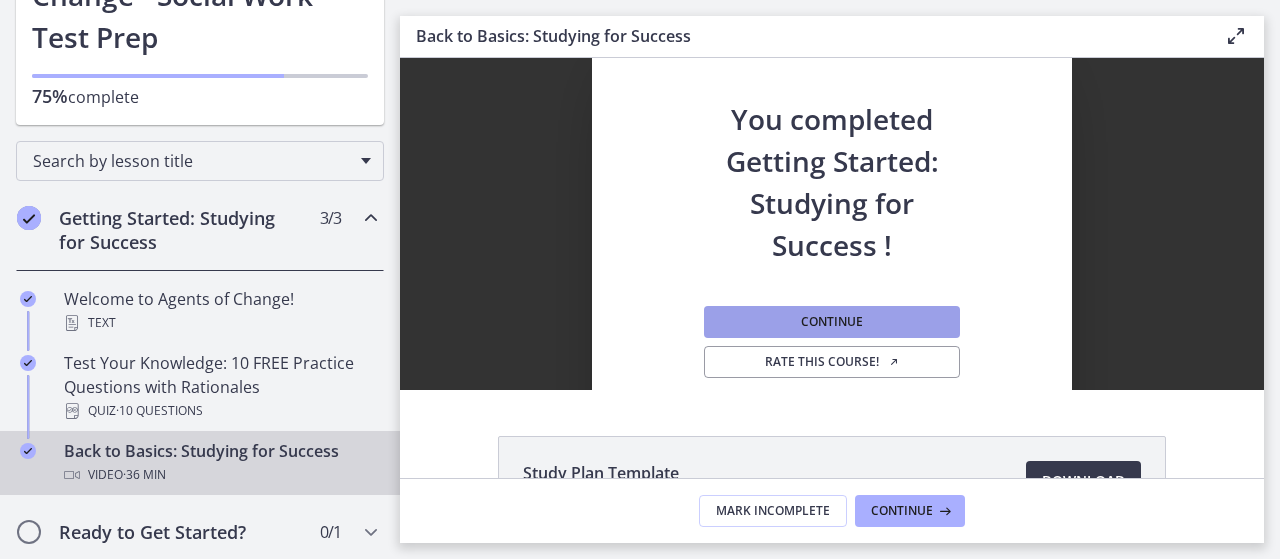 click on "Continue" at bounding box center (832, 322) 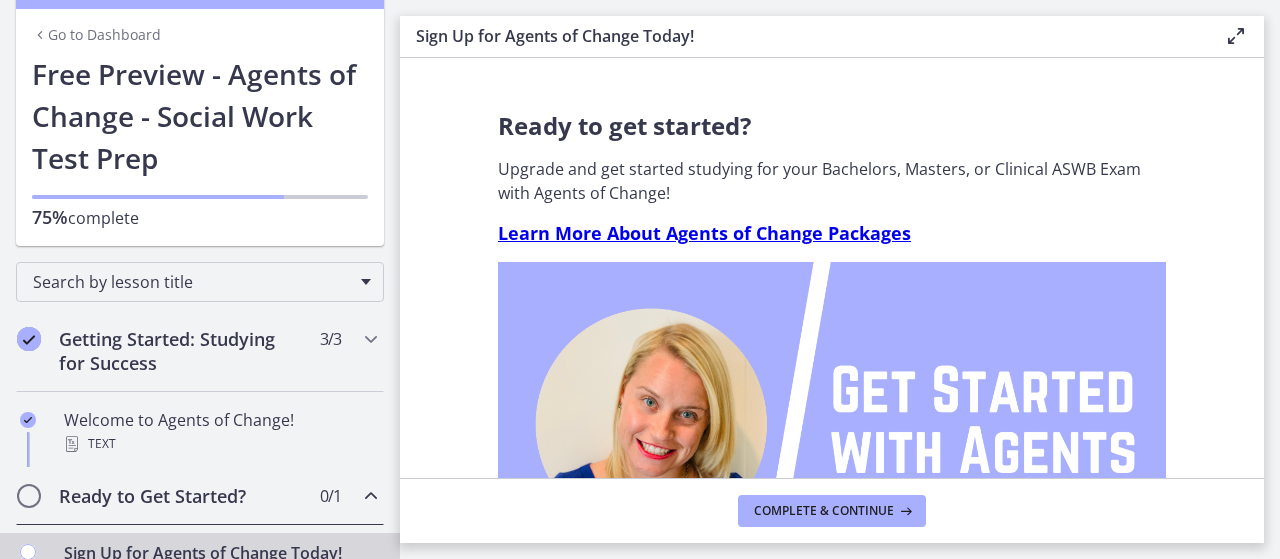 scroll, scrollTop: 40, scrollLeft: 0, axis: vertical 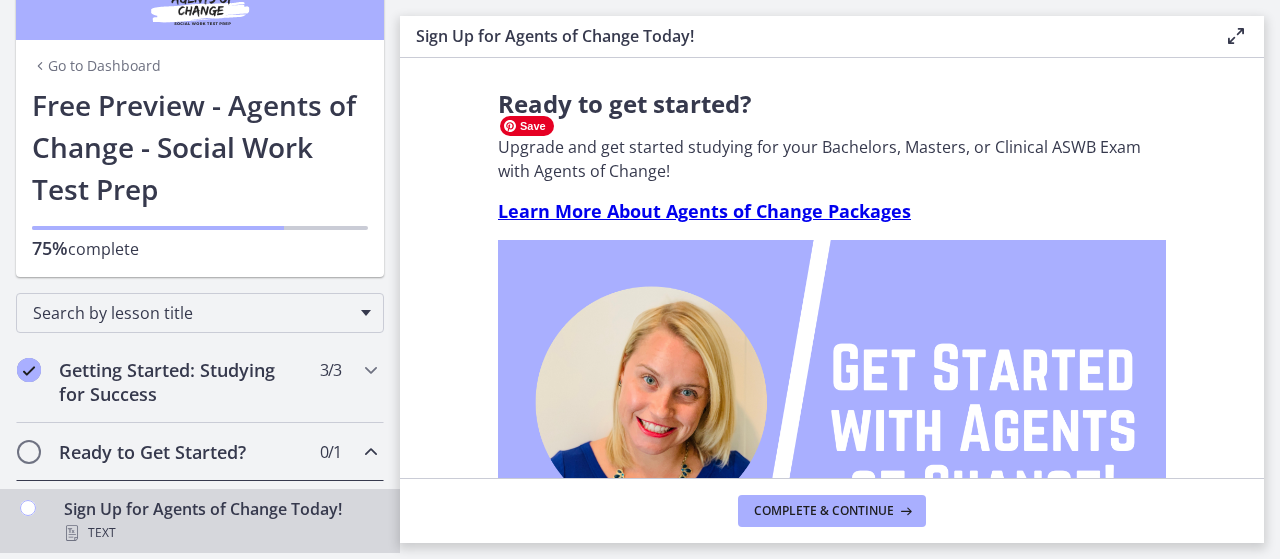 drag, startPoint x: 678, startPoint y: 387, endPoint x: 447, endPoint y: 203, distance: 295.32526 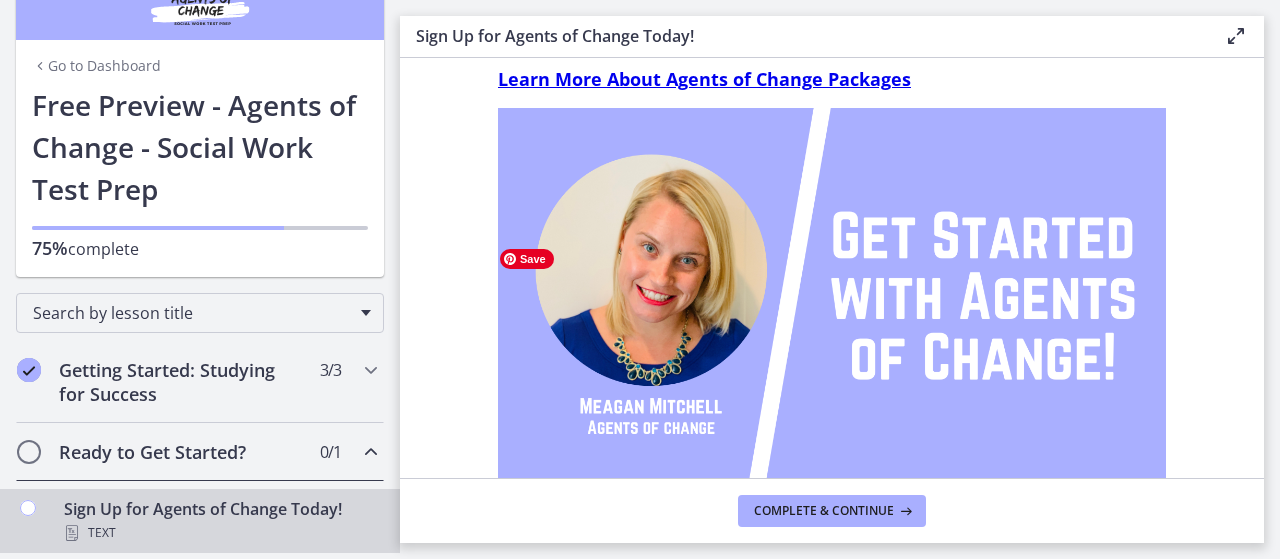 scroll, scrollTop: 155, scrollLeft: 0, axis: vertical 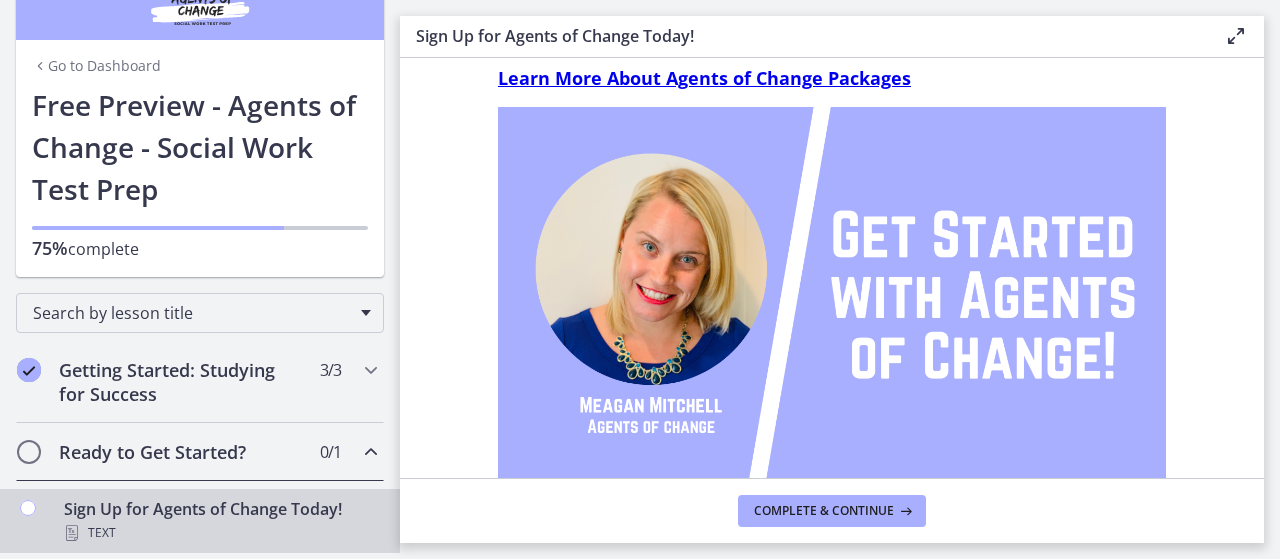 click on "Learn More About Agents of Change Packages" at bounding box center [704, 78] 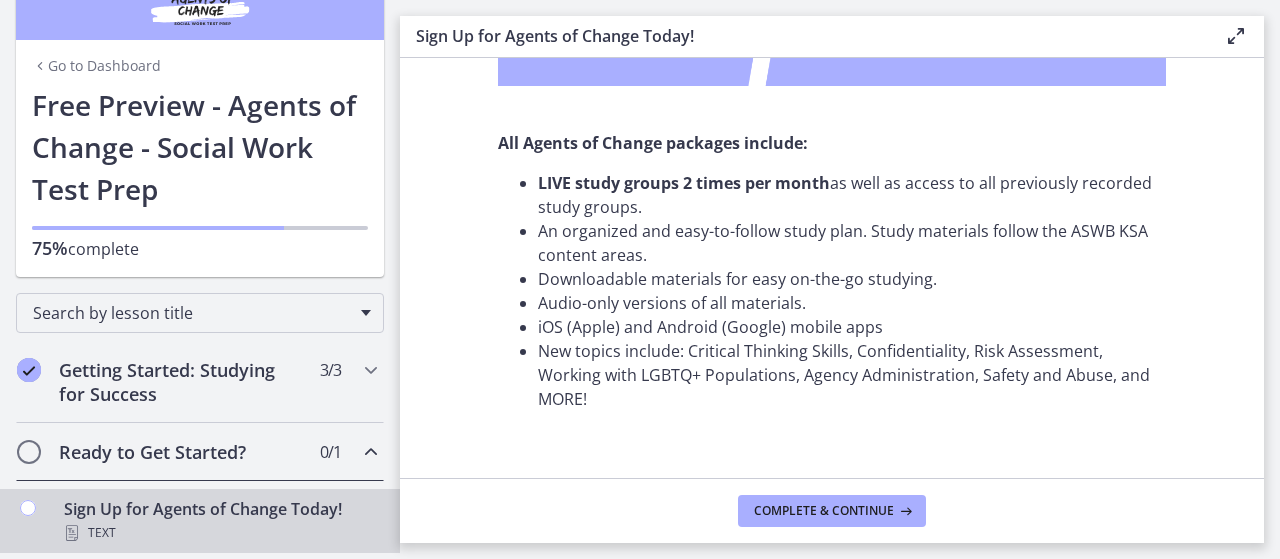 scroll, scrollTop: 555, scrollLeft: 0, axis: vertical 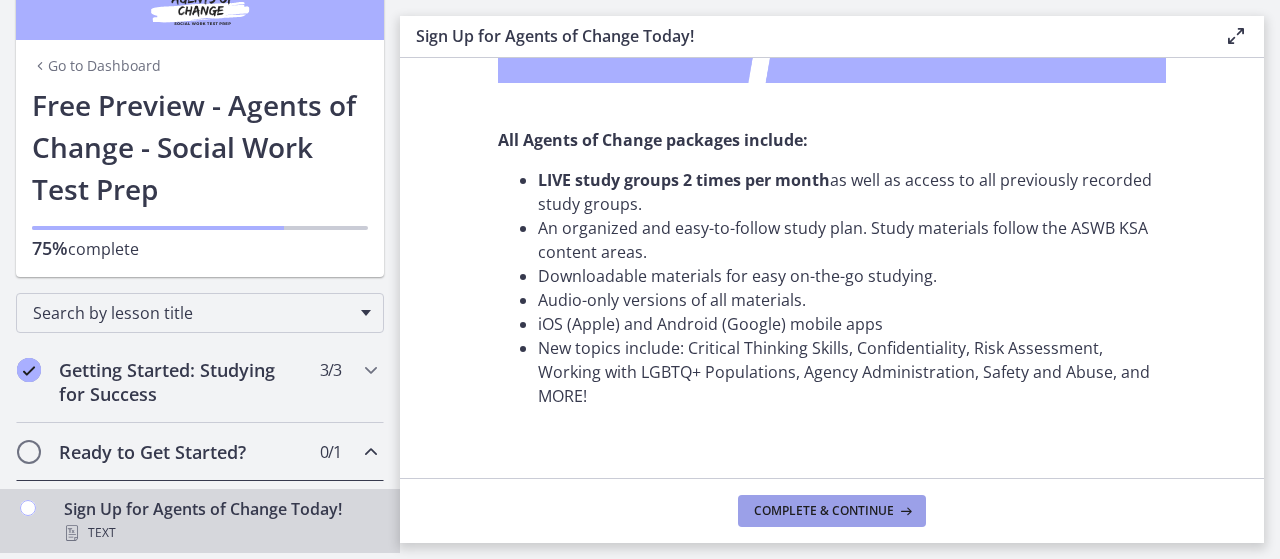 click on "Complete & continue" at bounding box center [824, 511] 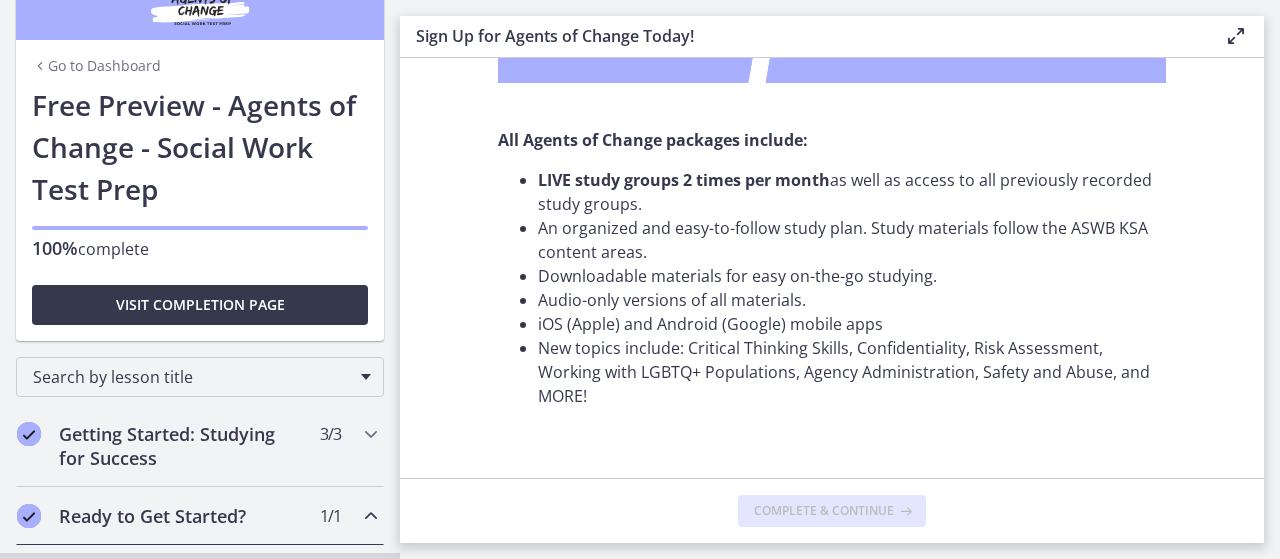 scroll, scrollTop: 104, scrollLeft: 0, axis: vertical 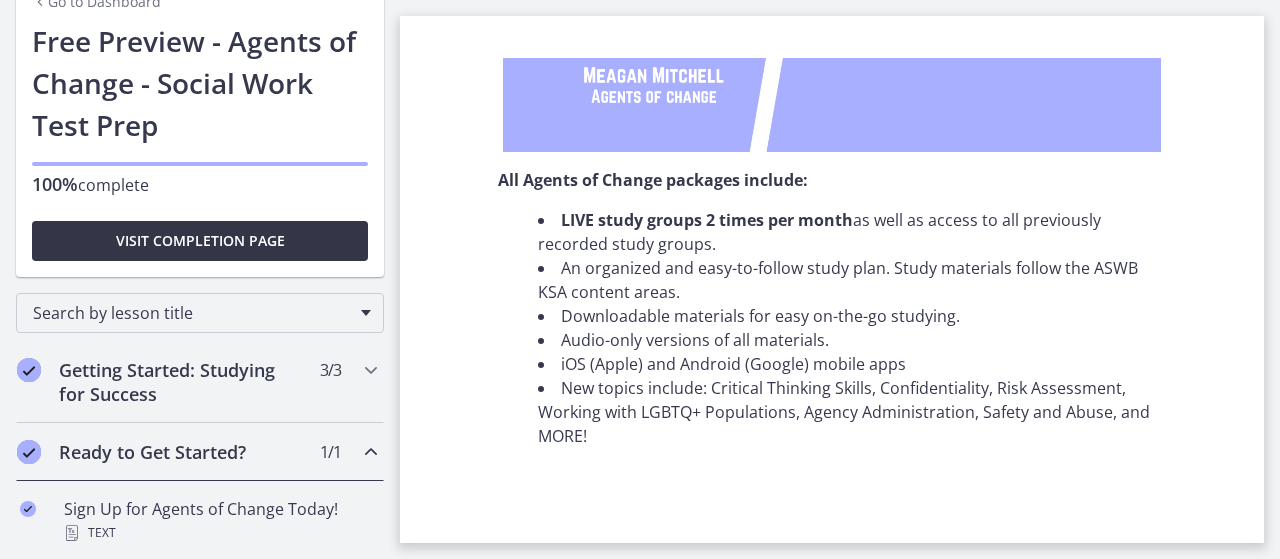 click on "Visit completion page" at bounding box center [200, 241] 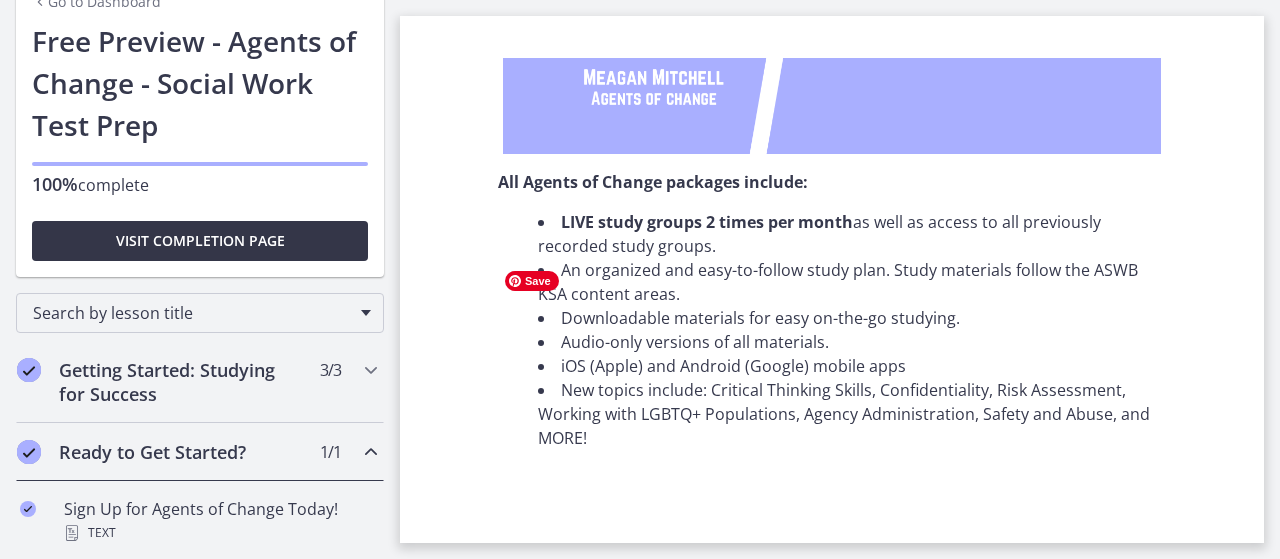 scroll, scrollTop: 480, scrollLeft: 0, axis: vertical 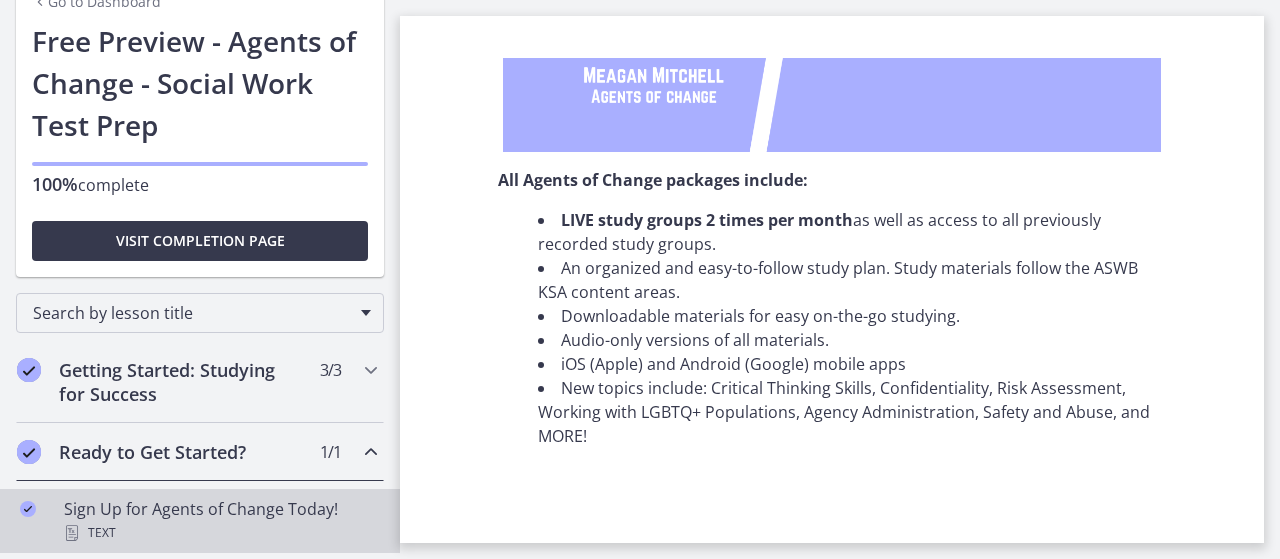click on "Sign Up for Agents of Change Today!
Text" at bounding box center (220, 521) 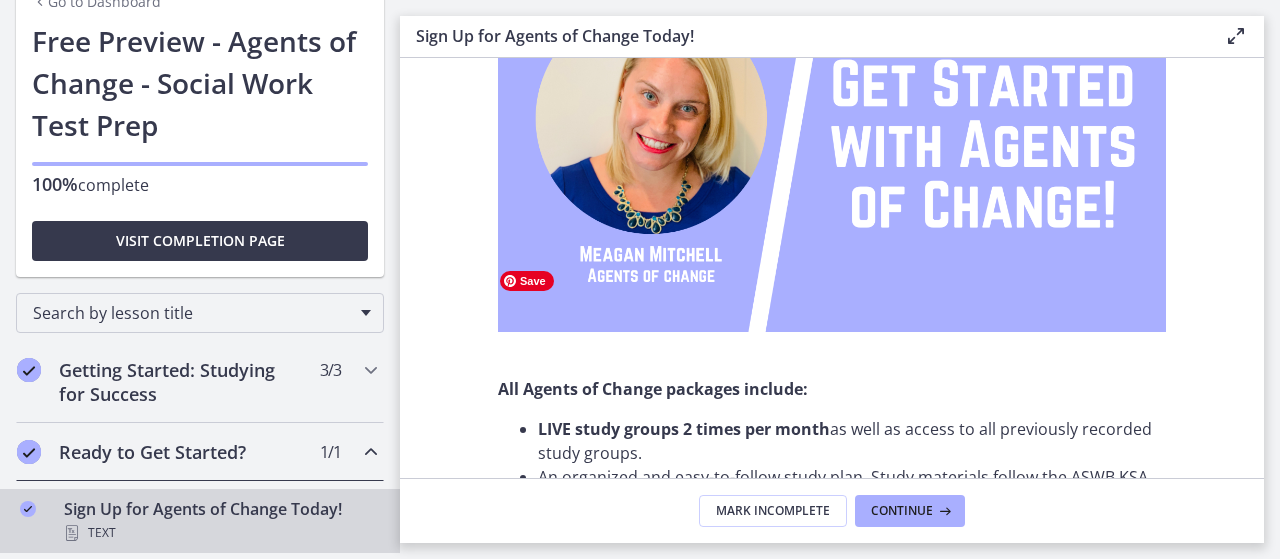 scroll, scrollTop: 555, scrollLeft: 0, axis: vertical 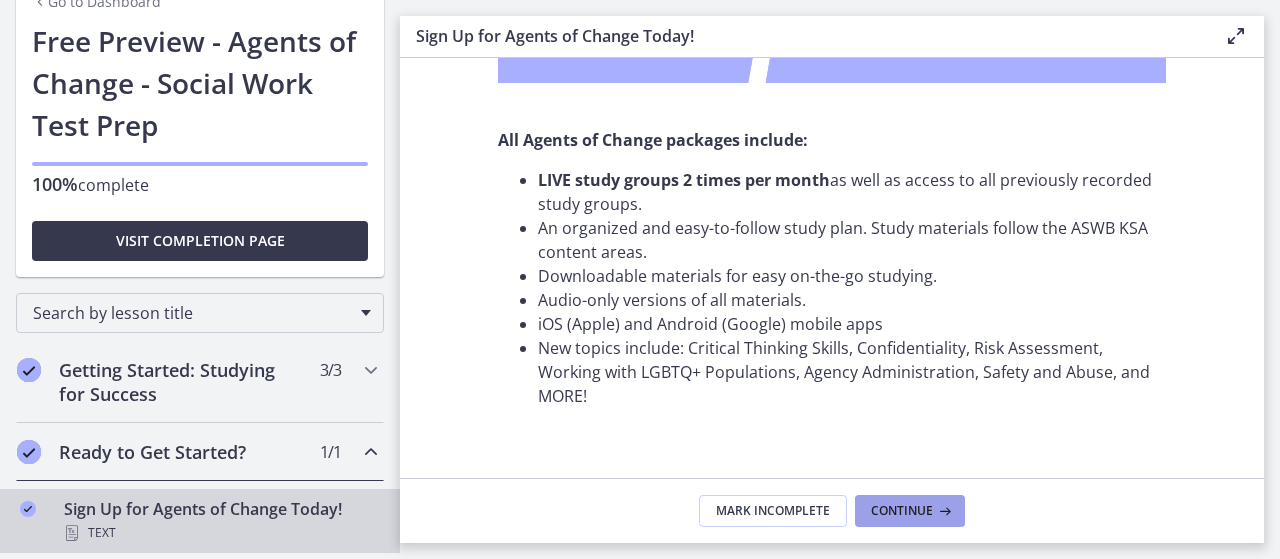 click on "Continue" at bounding box center (902, 511) 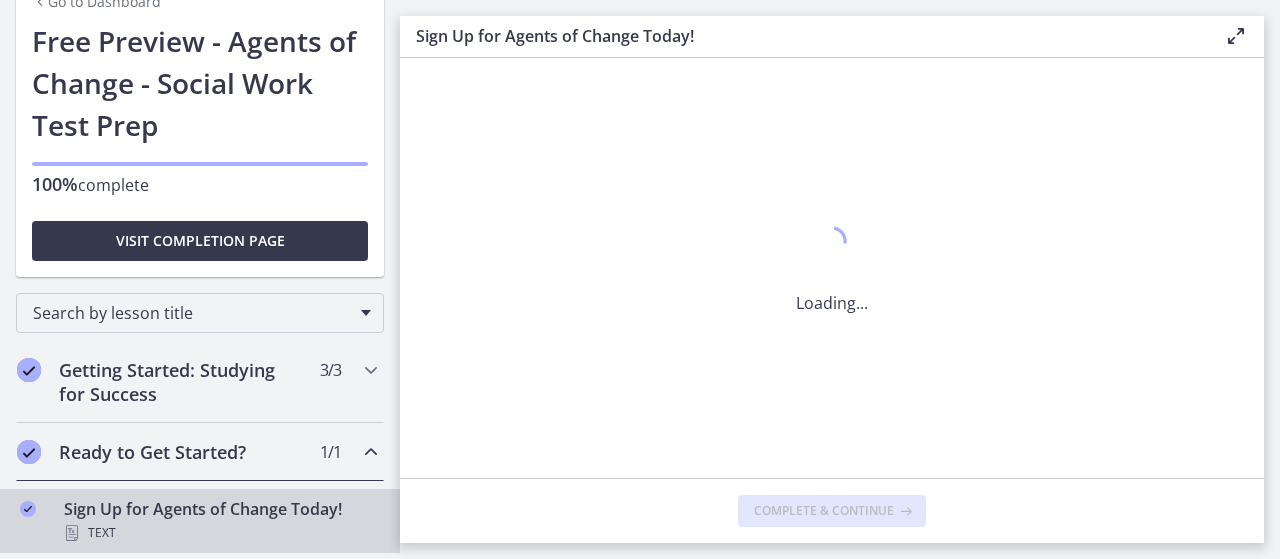 scroll, scrollTop: 0, scrollLeft: 0, axis: both 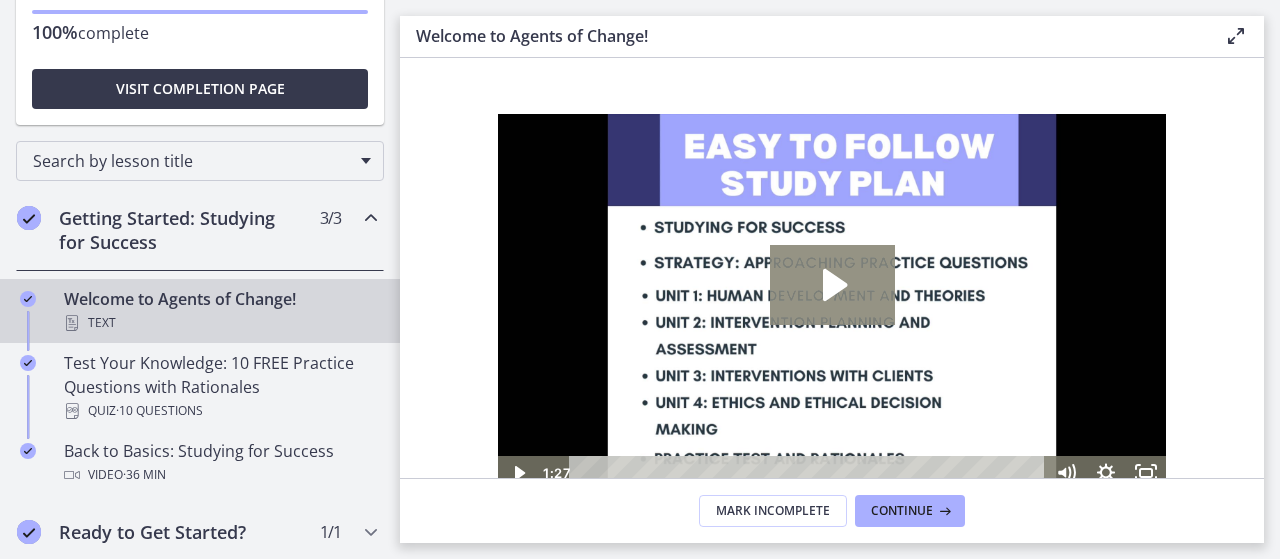 click 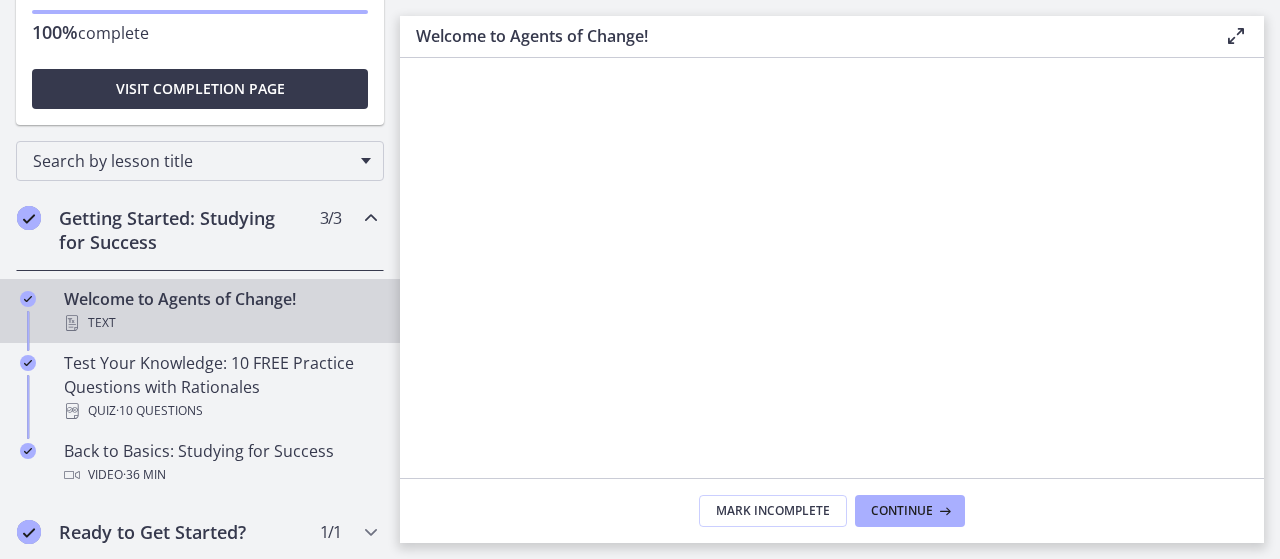 type 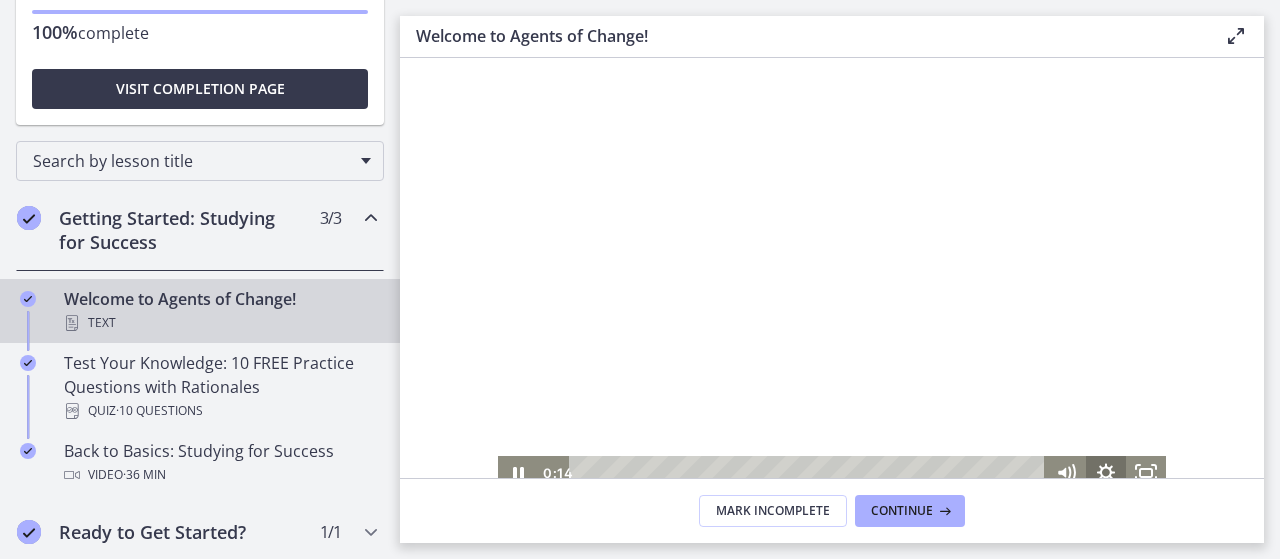 click 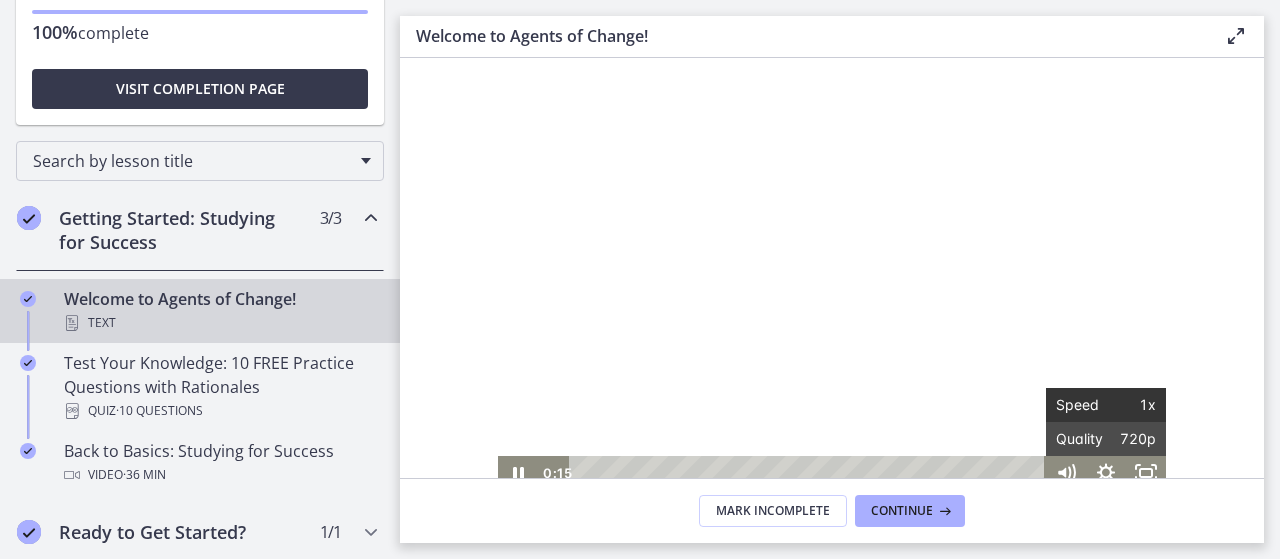 click on "Speed" at bounding box center [1081, 405] 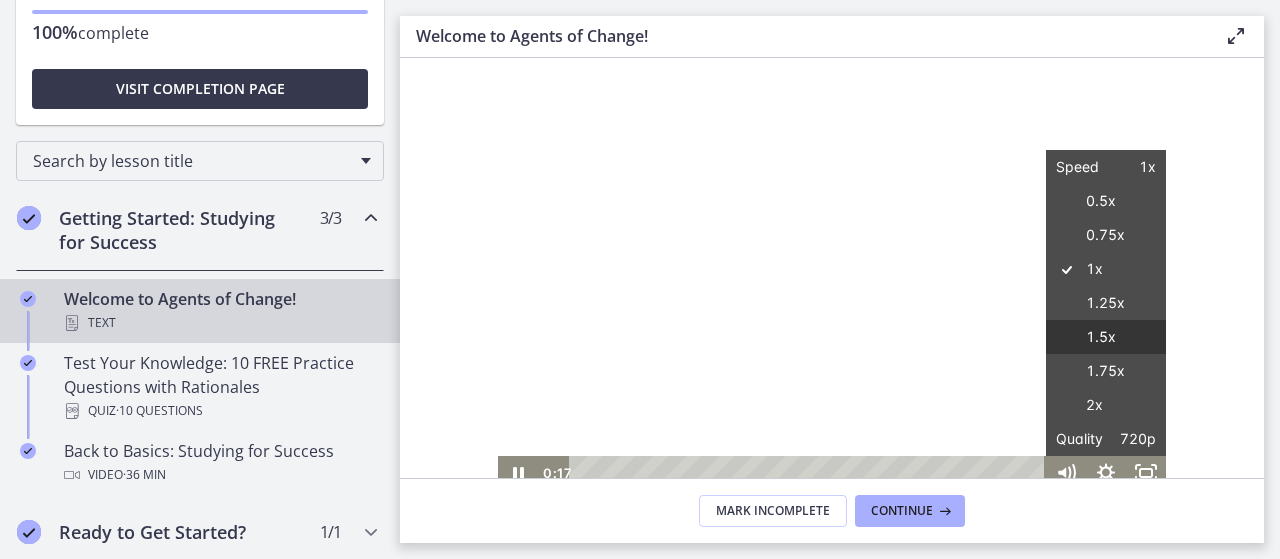 click on "1.5x" at bounding box center [1106, 337] 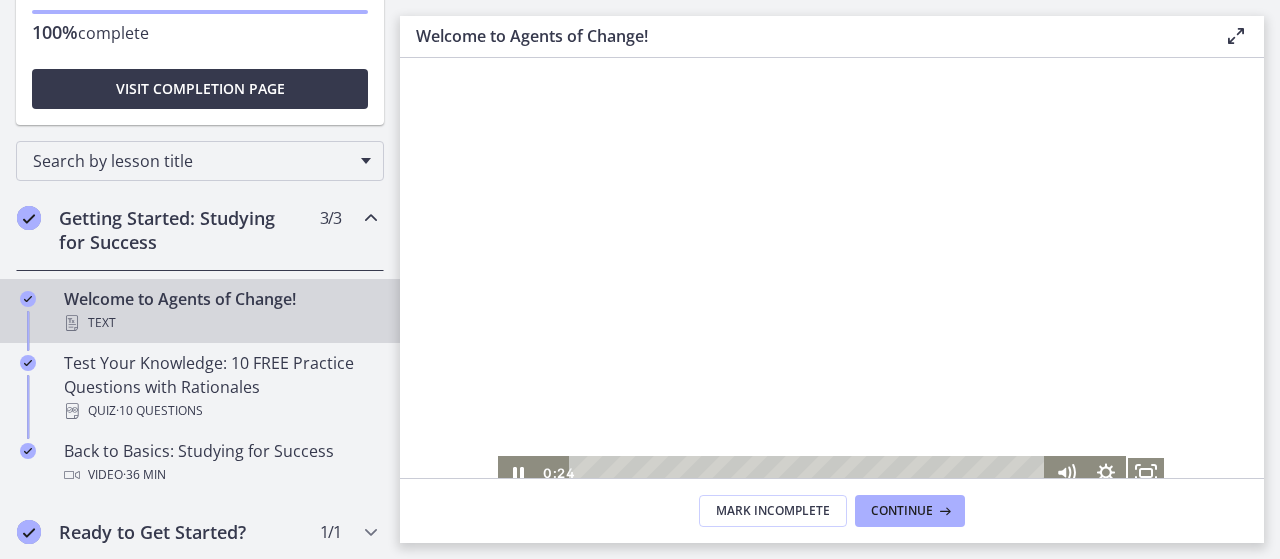 scroll, scrollTop: 11, scrollLeft: 0, axis: vertical 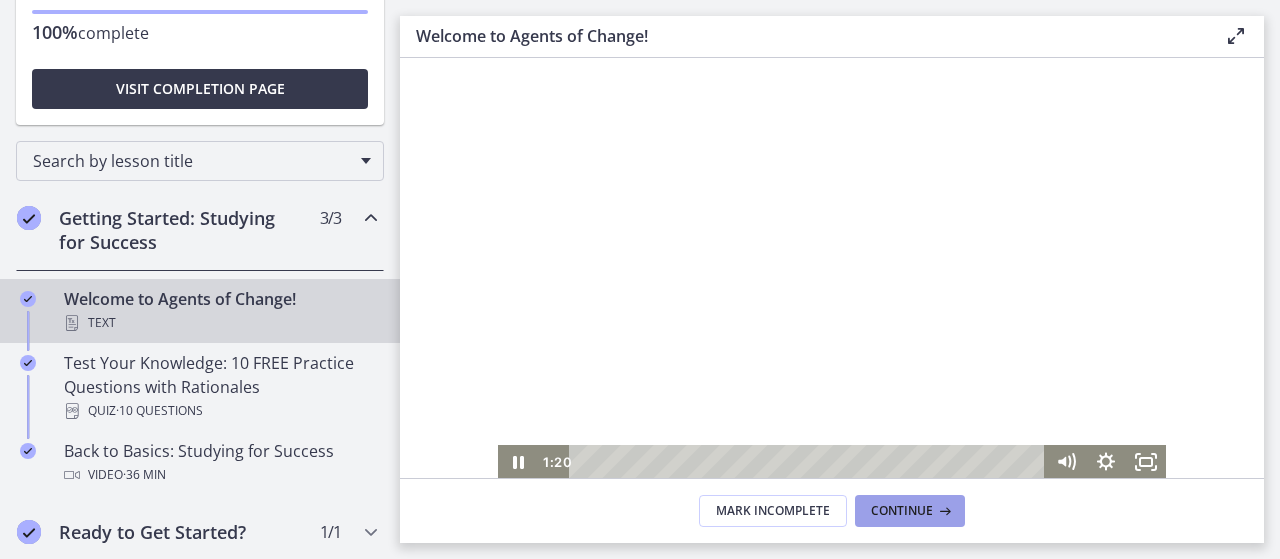 click on "Continue" at bounding box center [902, 511] 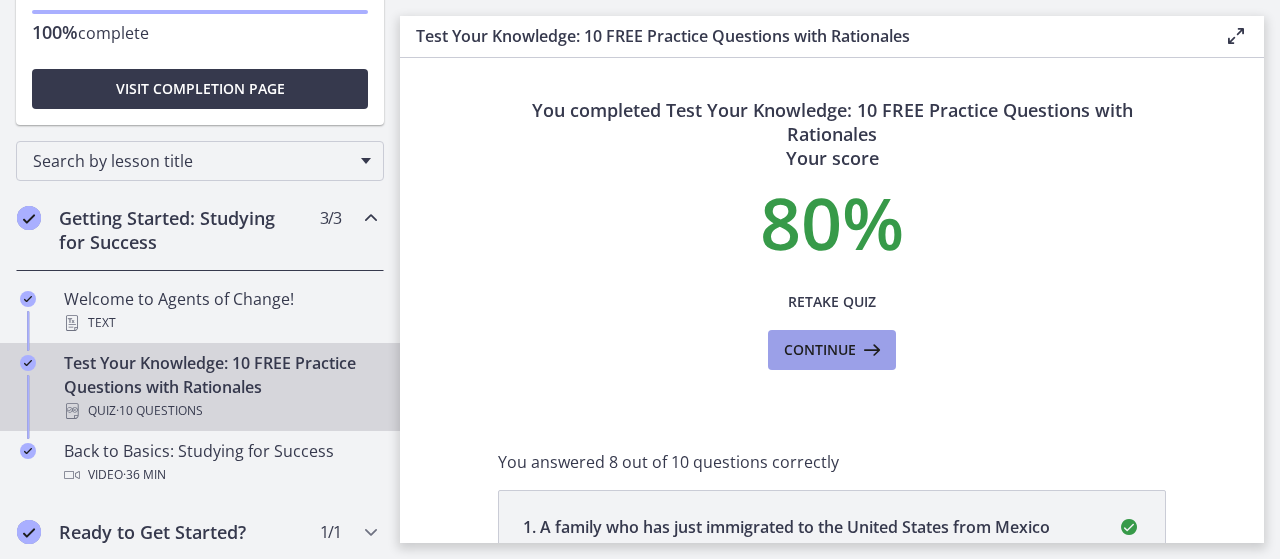 click at bounding box center (870, 350) 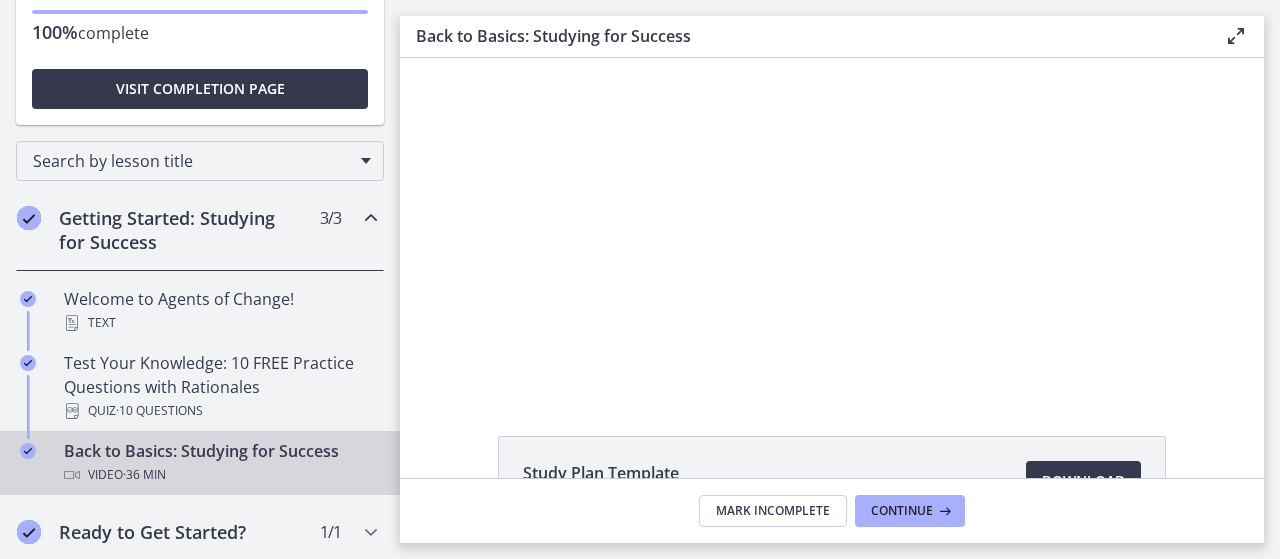 scroll, scrollTop: 0, scrollLeft: 0, axis: both 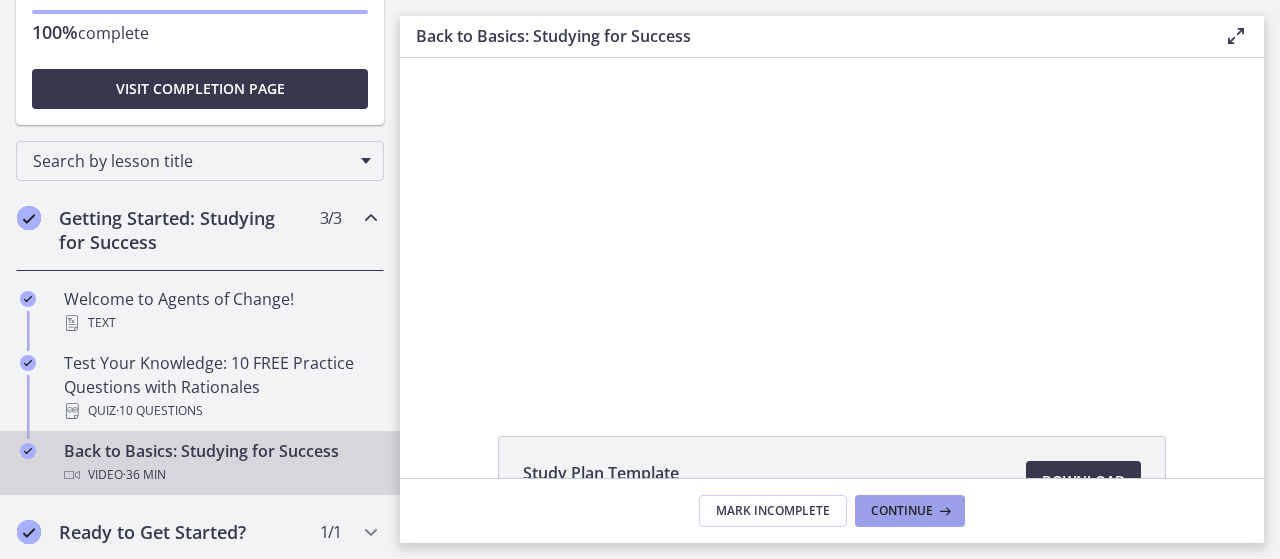 click on "Continue" at bounding box center (902, 511) 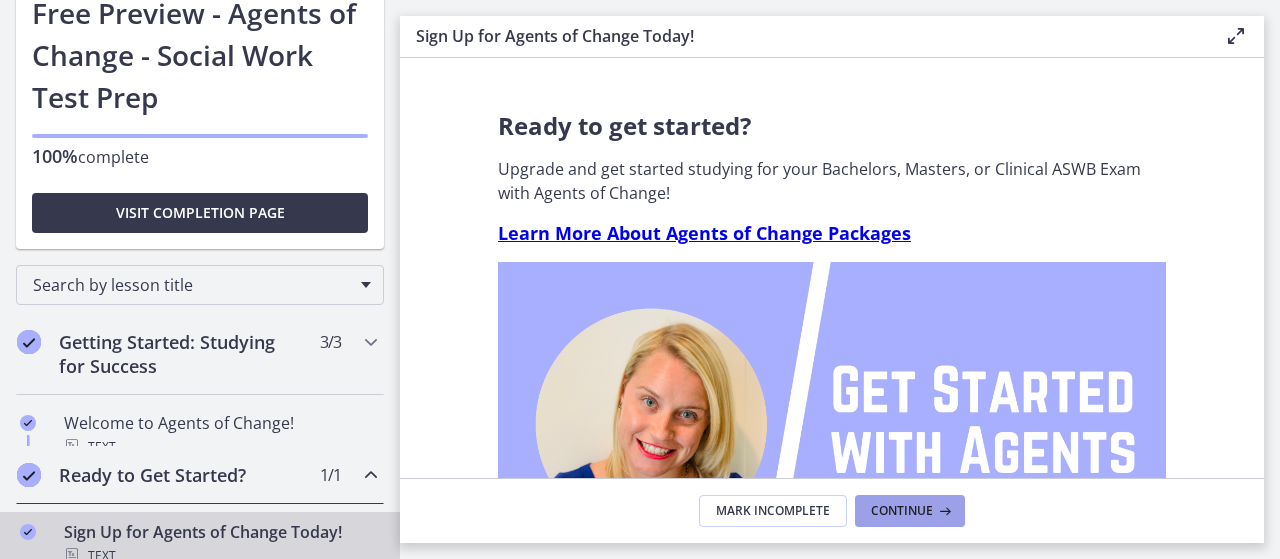scroll, scrollTop: 104, scrollLeft: 0, axis: vertical 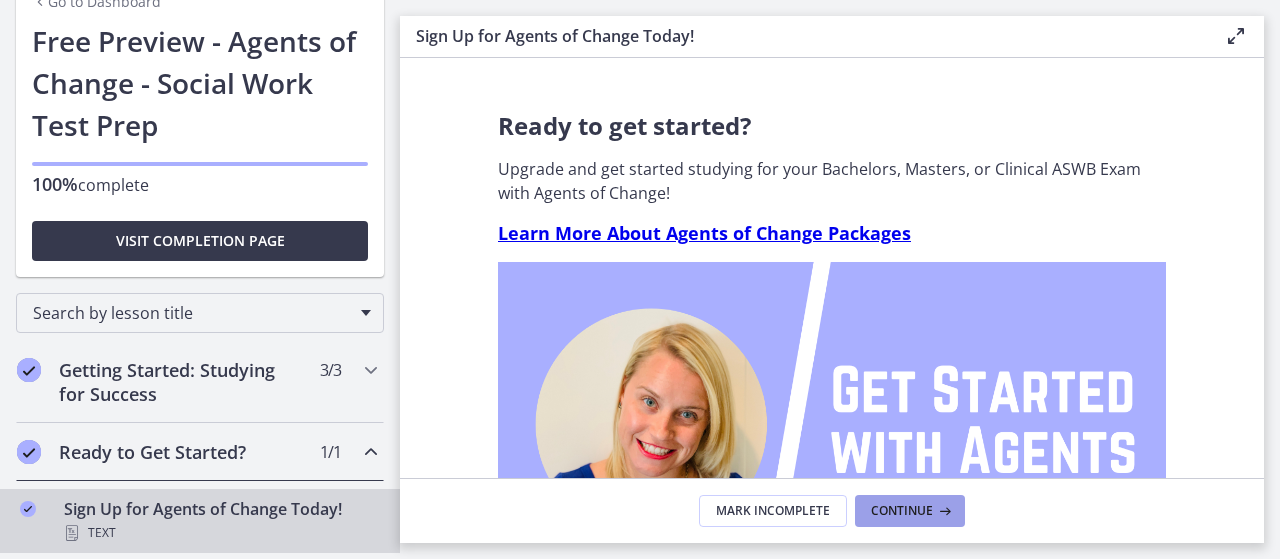 click on "Continue" at bounding box center (902, 511) 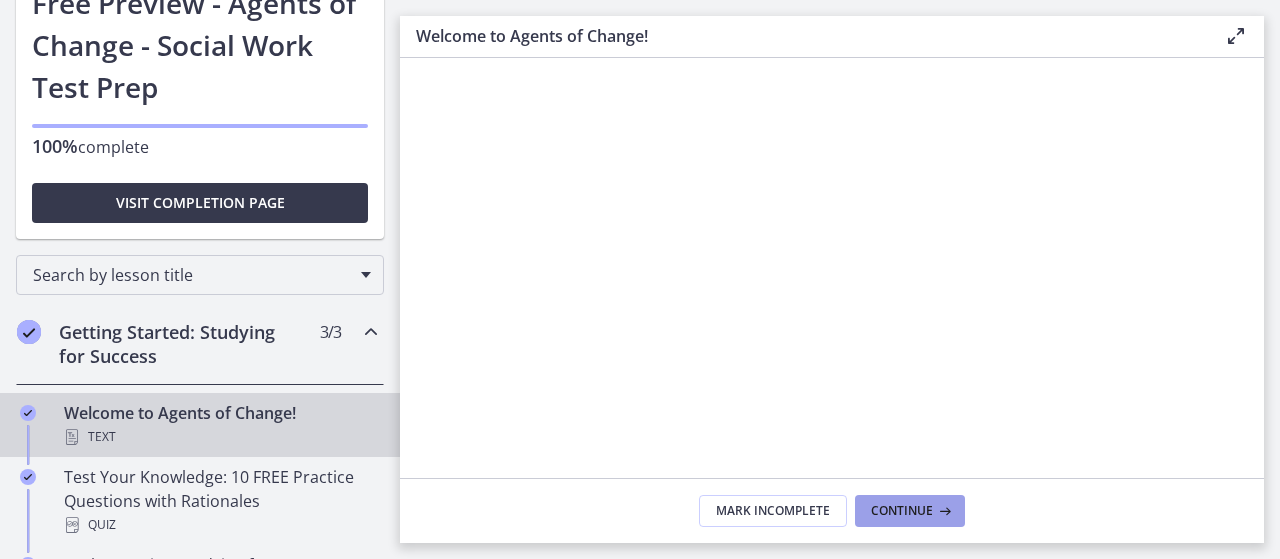 scroll, scrollTop: 256, scrollLeft: 0, axis: vertical 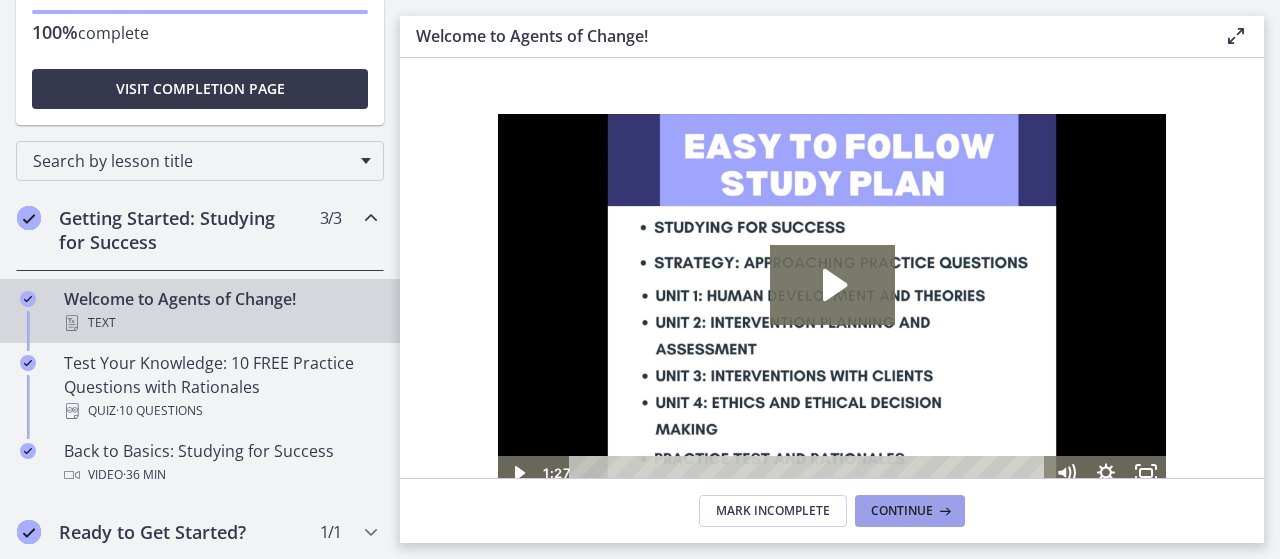 click on "Continue" at bounding box center [902, 511] 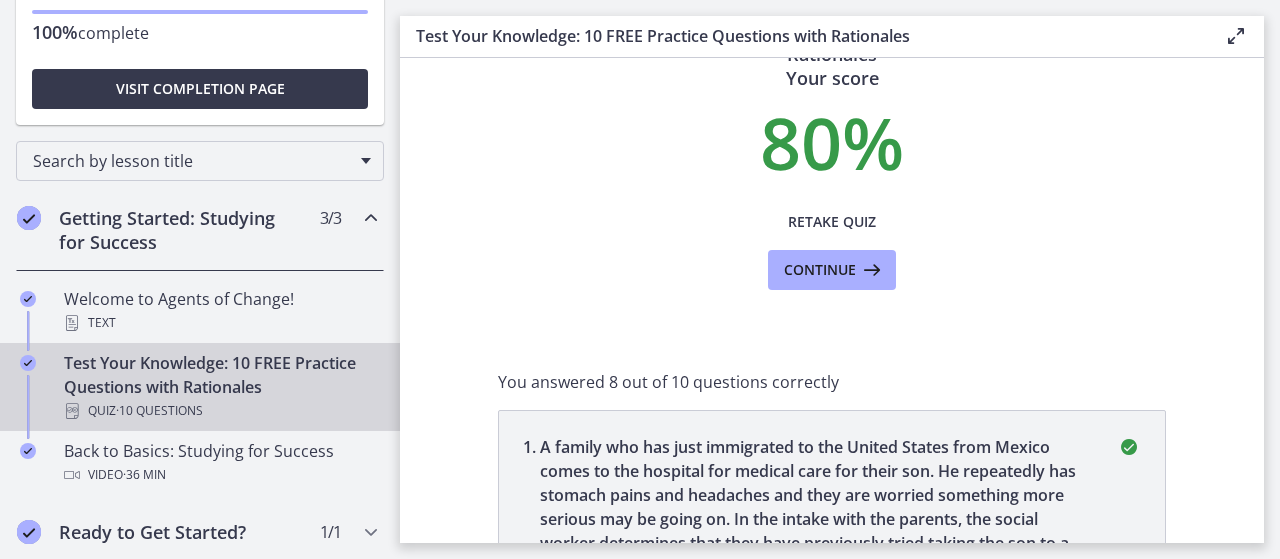 scroll, scrollTop: 0, scrollLeft: 0, axis: both 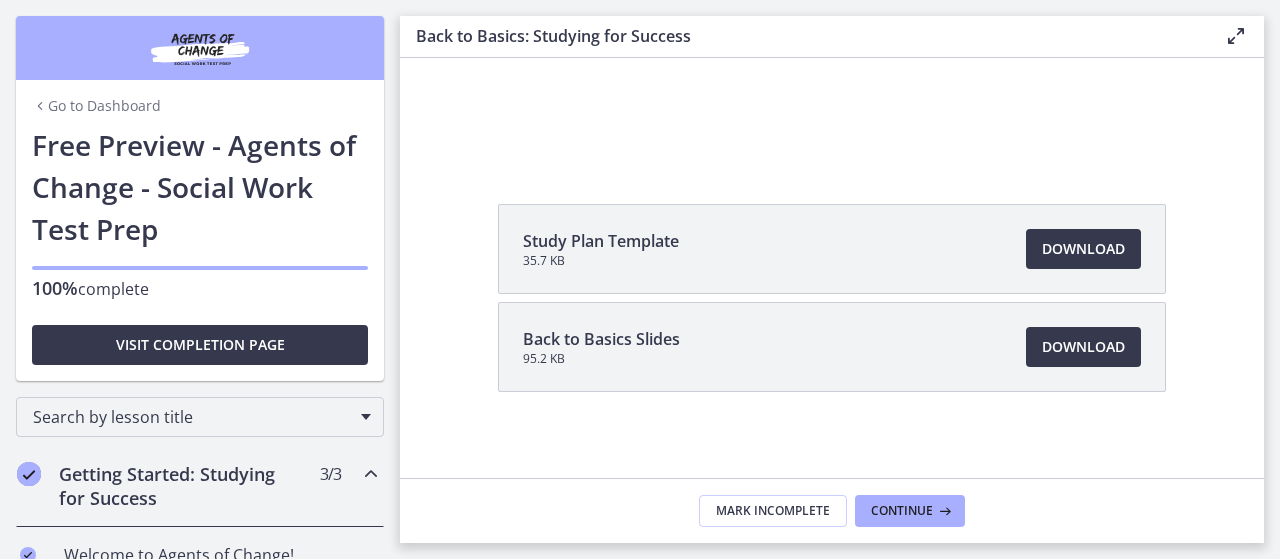 click on "Go to Dashboard" at bounding box center [96, 106] 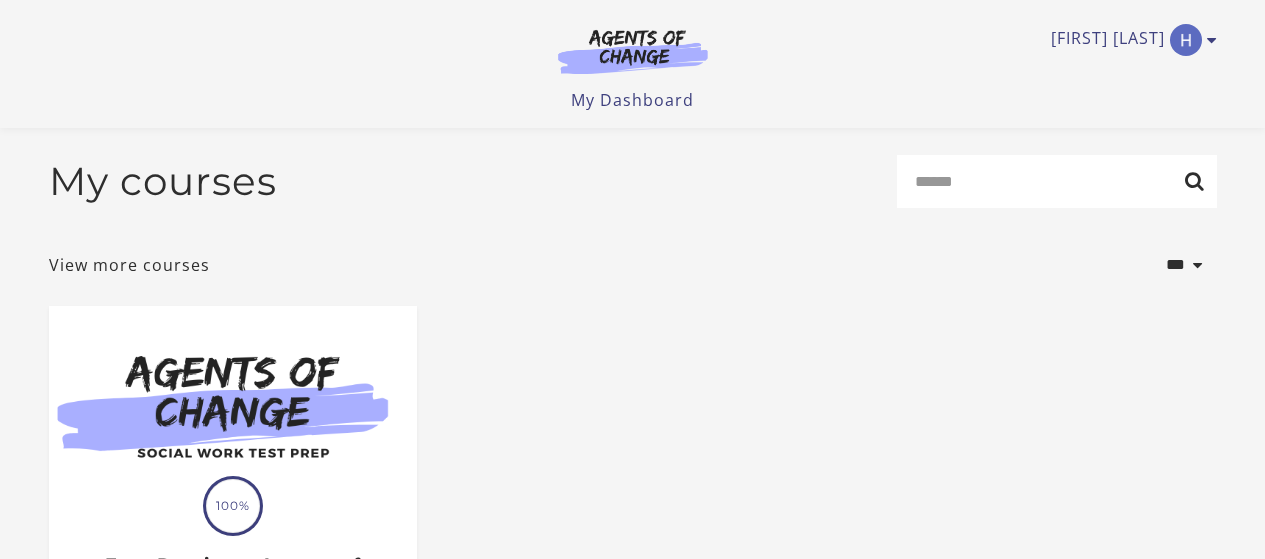 scroll, scrollTop: 266, scrollLeft: 0, axis: vertical 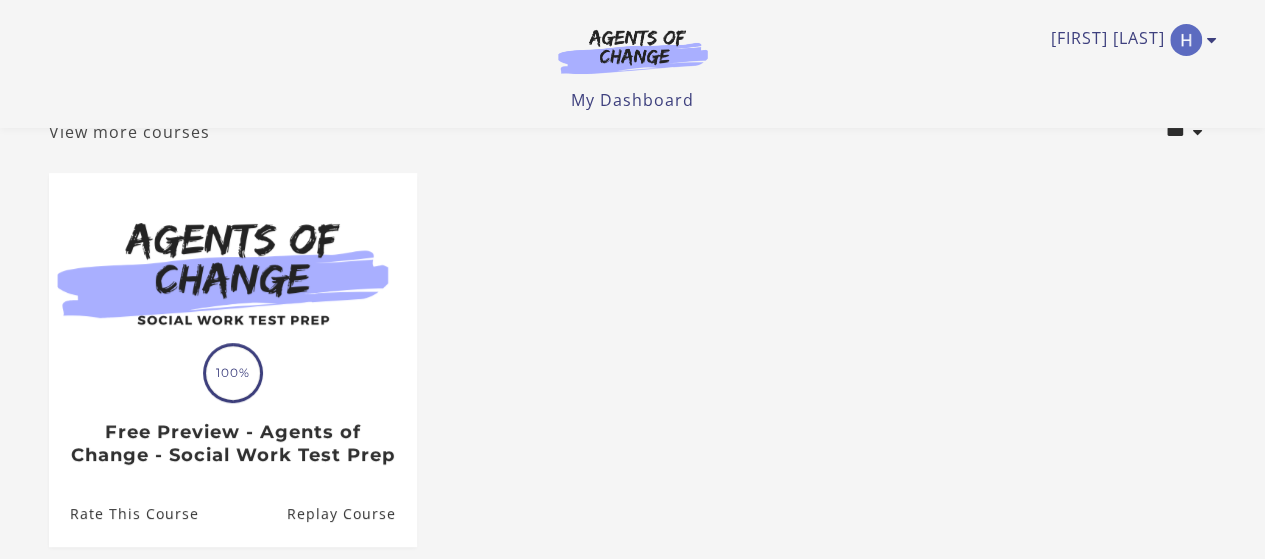 click on "View more courses" at bounding box center (129, 132) 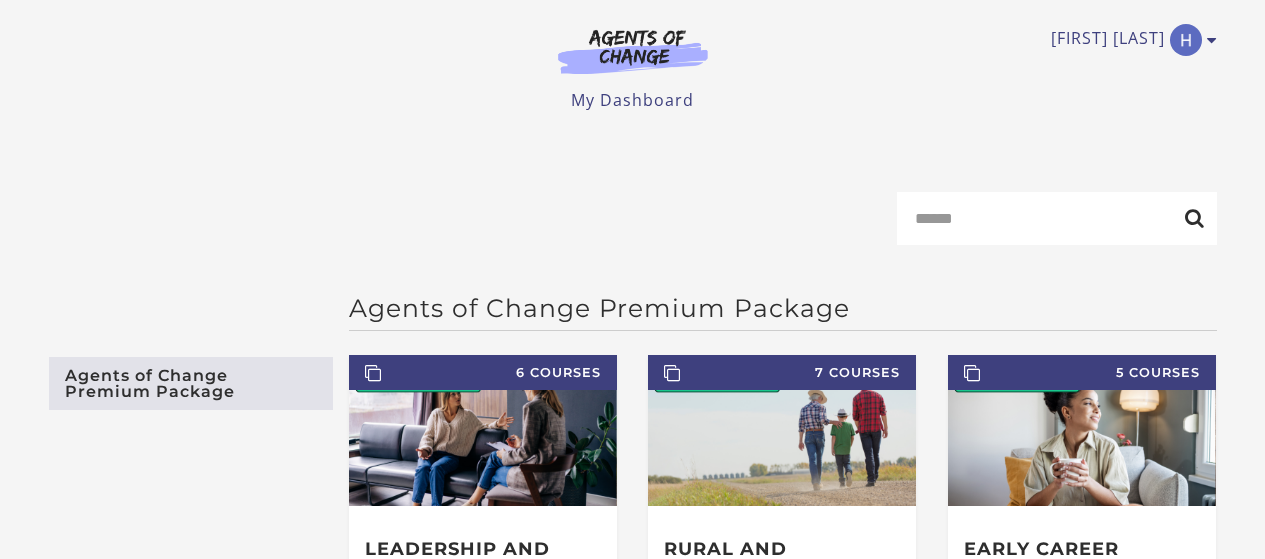 scroll, scrollTop: 0, scrollLeft: 0, axis: both 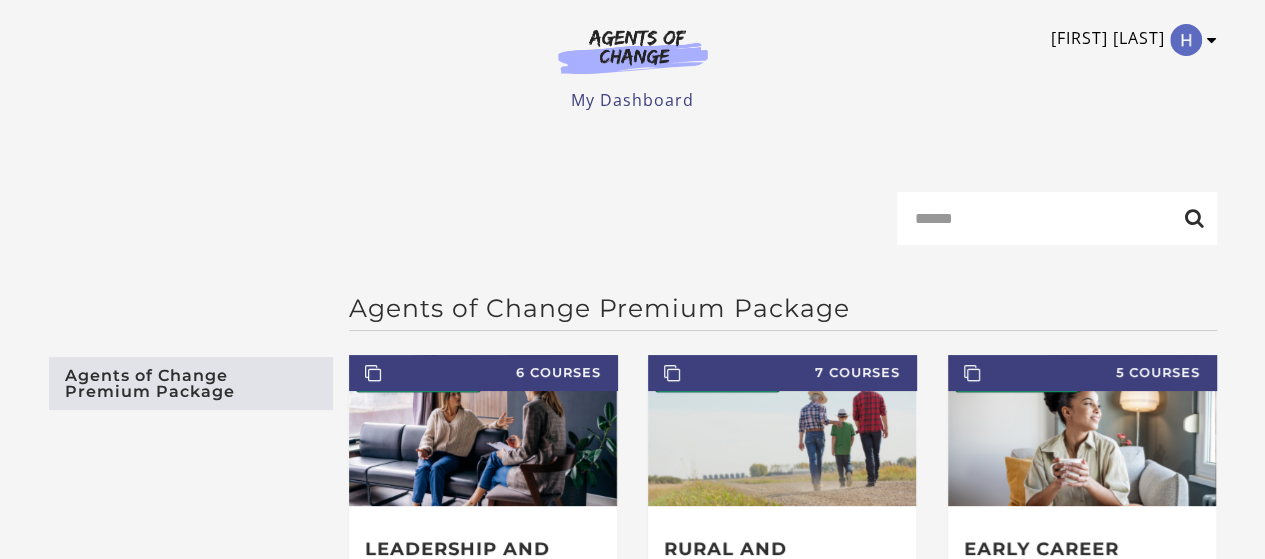 click at bounding box center [1212, 40] 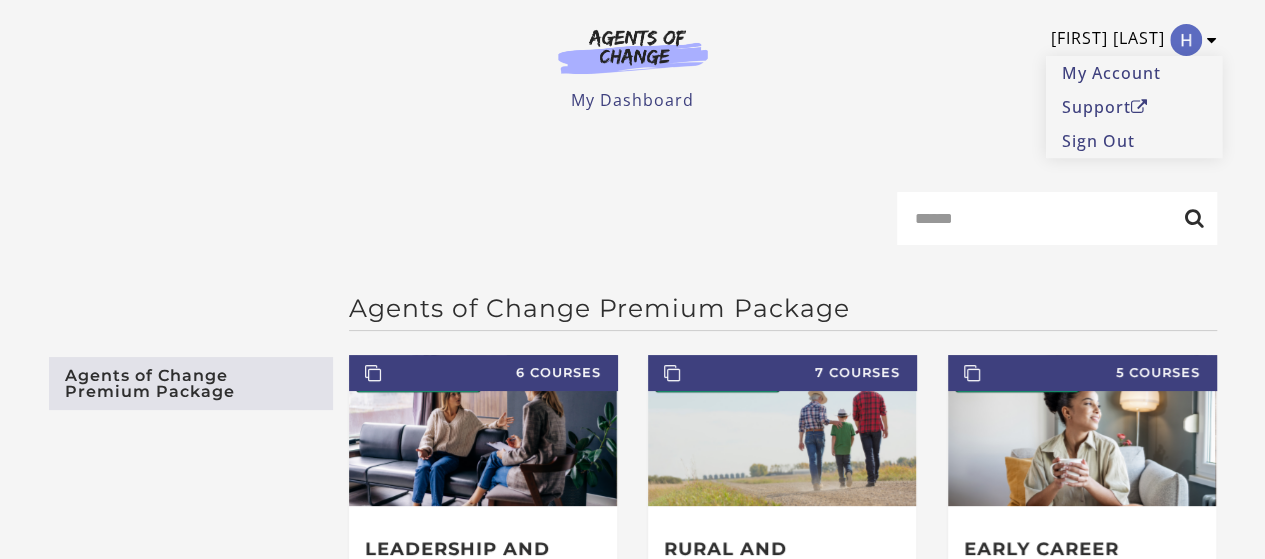 click on "[FIRST] [LAST]" at bounding box center (1129, 40) 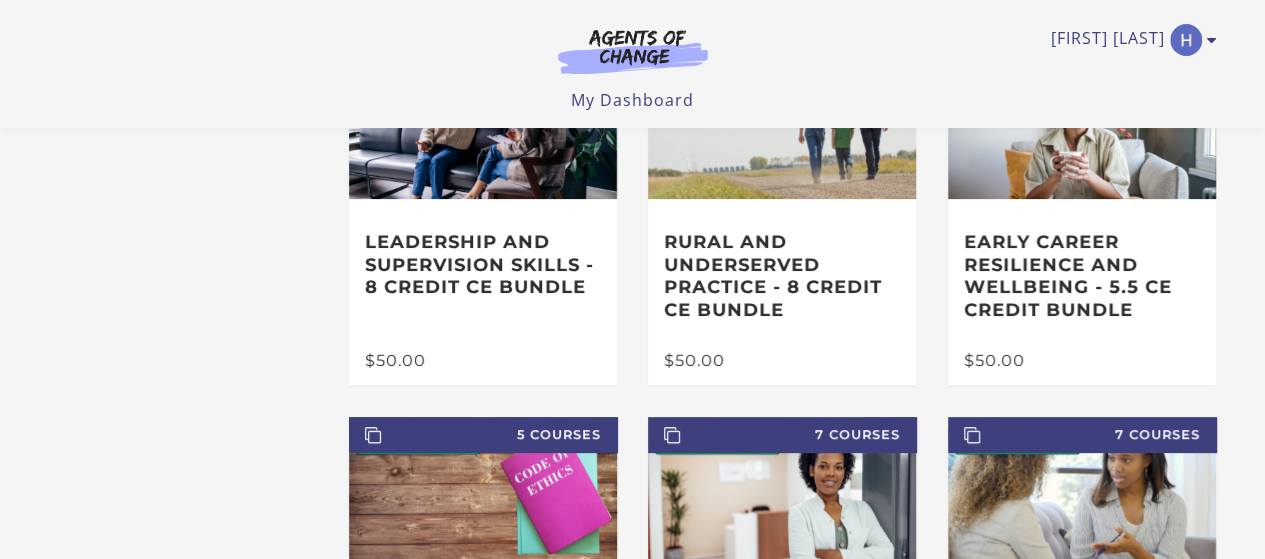 scroll, scrollTop: 0, scrollLeft: 0, axis: both 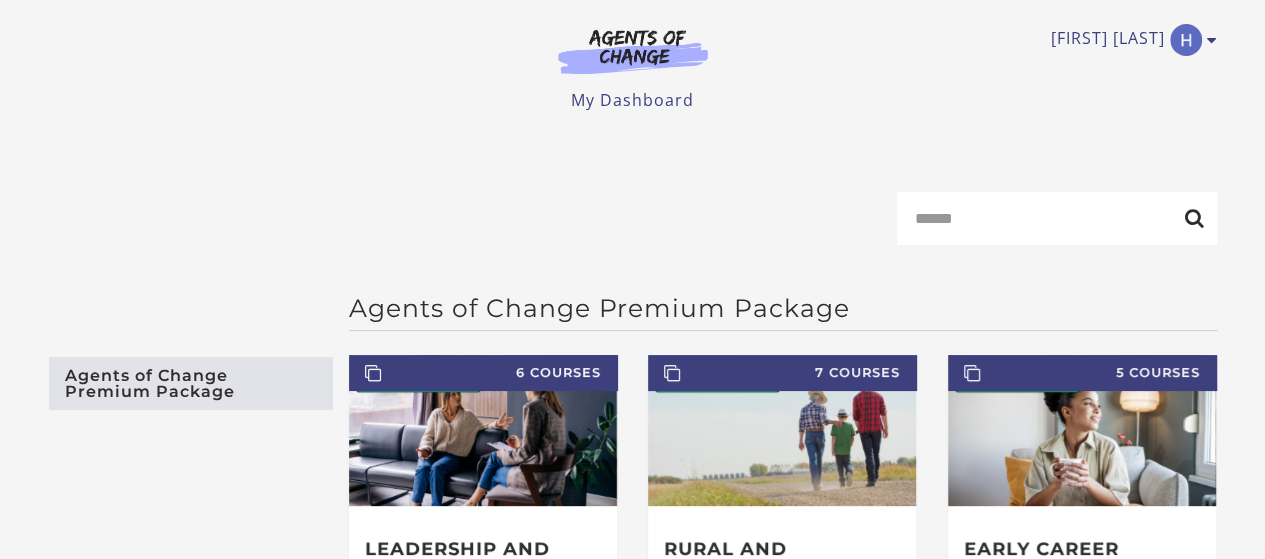 click on "Agents of Change Premium Package" at bounding box center [191, 383] 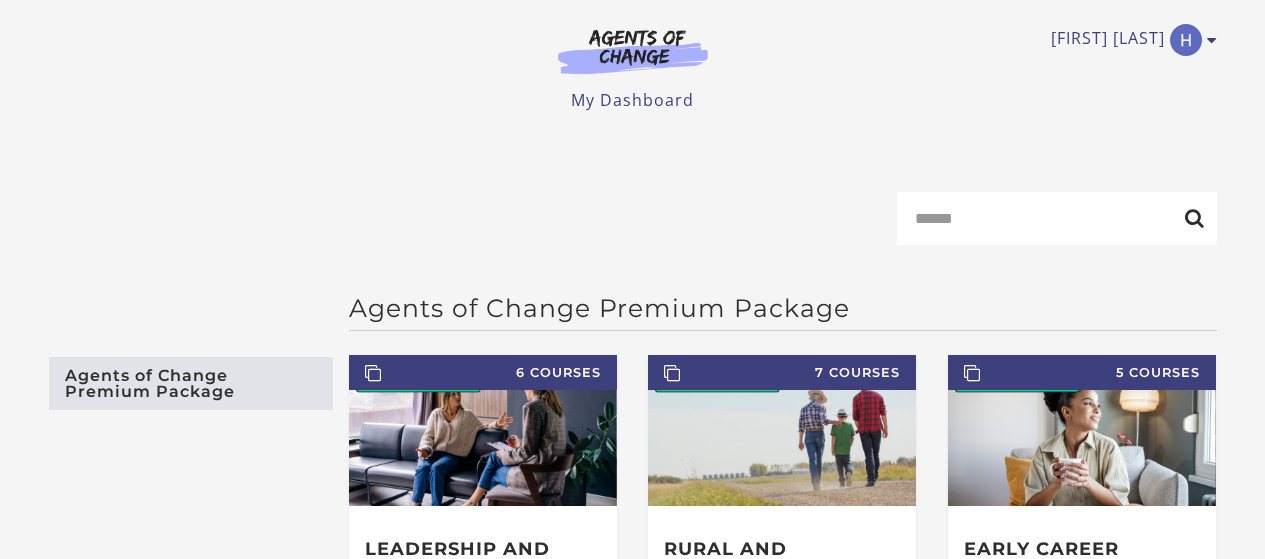 scroll, scrollTop: 0, scrollLeft: 0, axis: both 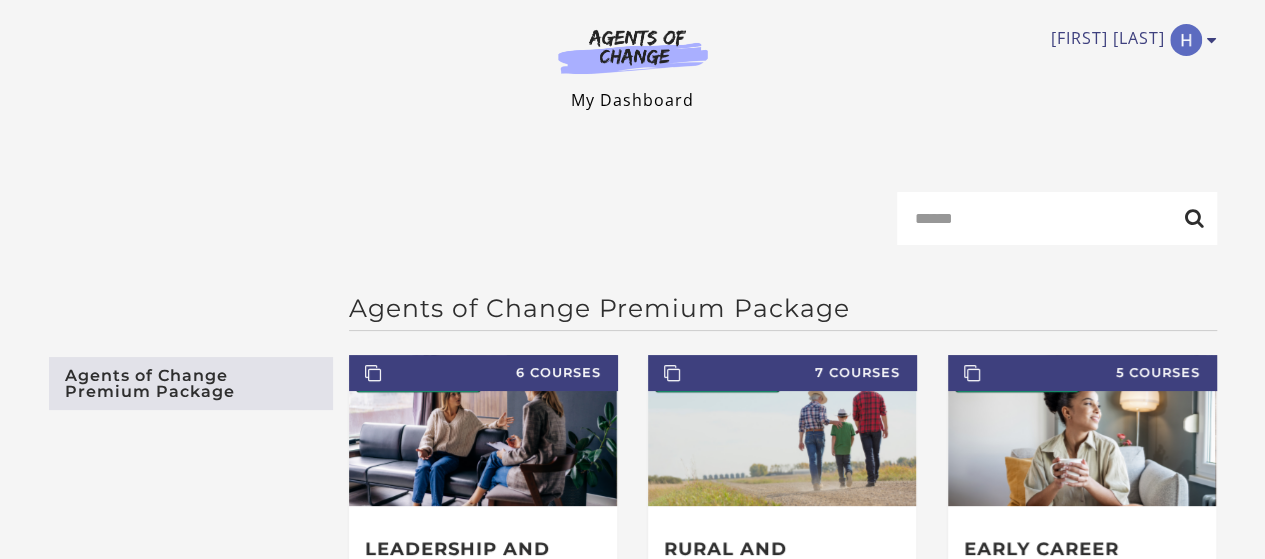 click on "My Dashboard" at bounding box center [632, 100] 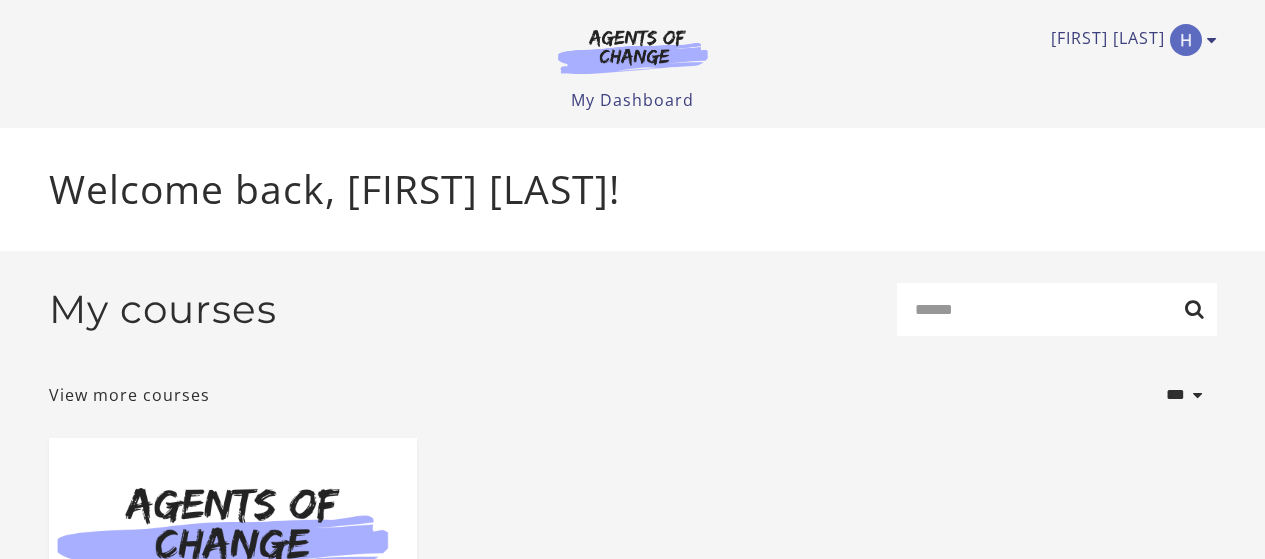 scroll, scrollTop: 0, scrollLeft: 0, axis: both 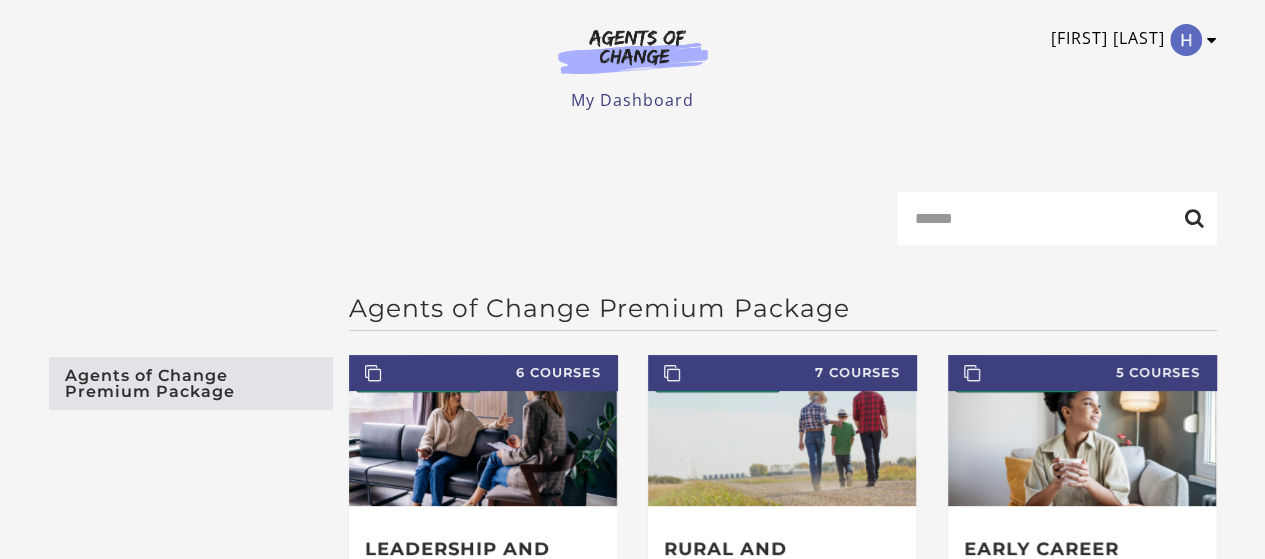 click at bounding box center [1212, 40] 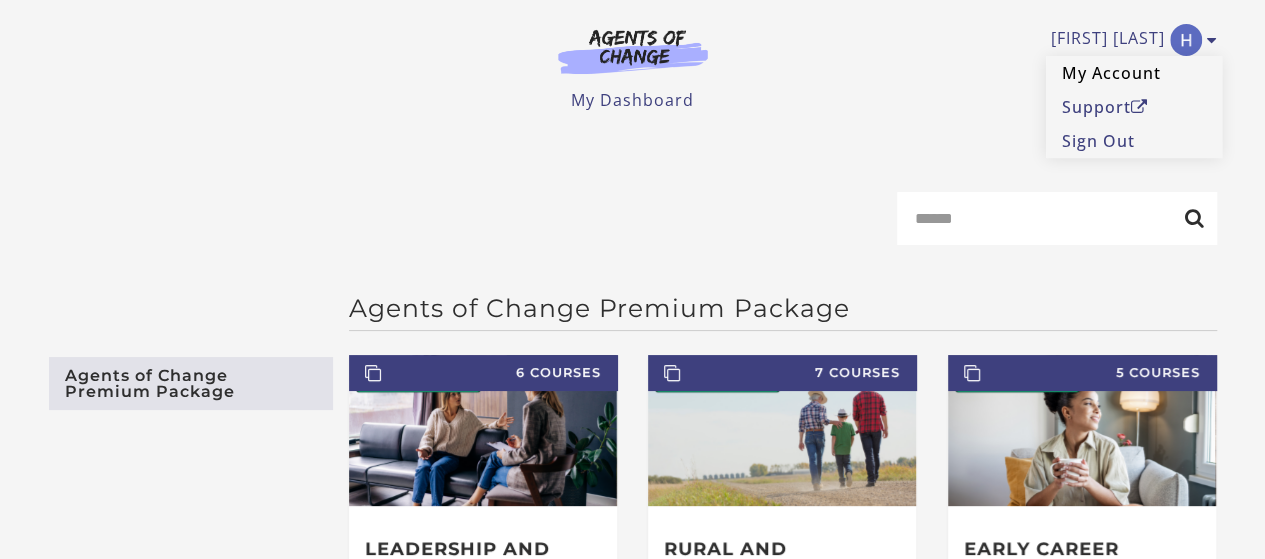 click on "My Account" at bounding box center [1134, 73] 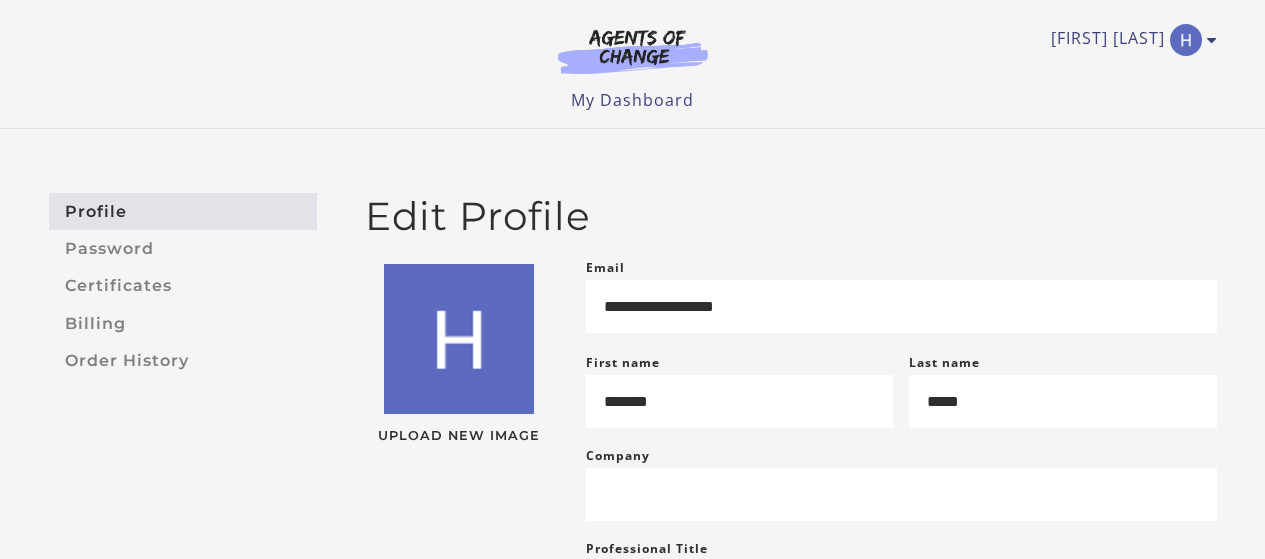 scroll, scrollTop: 0, scrollLeft: 0, axis: both 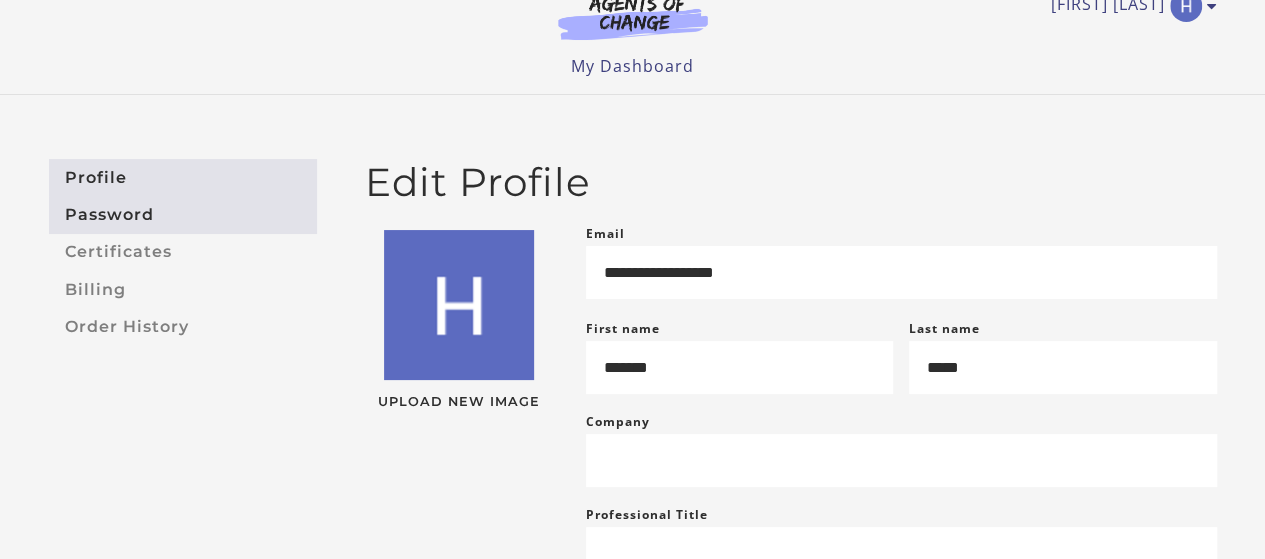 click on "Password" at bounding box center [183, 214] 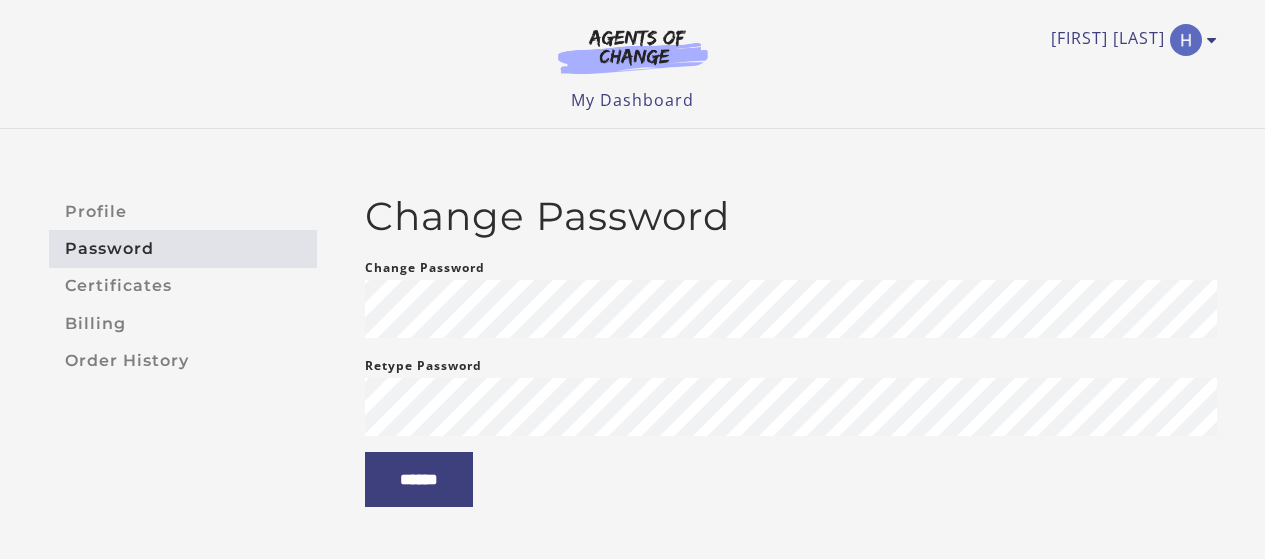 scroll, scrollTop: 0, scrollLeft: 0, axis: both 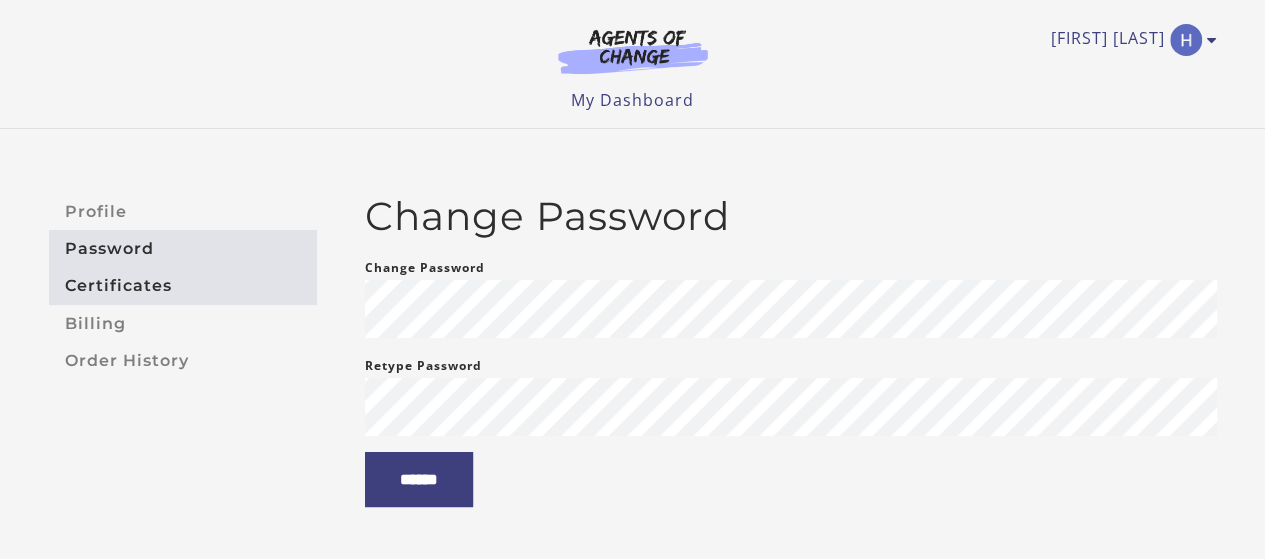 click on "Certificates" at bounding box center (183, 286) 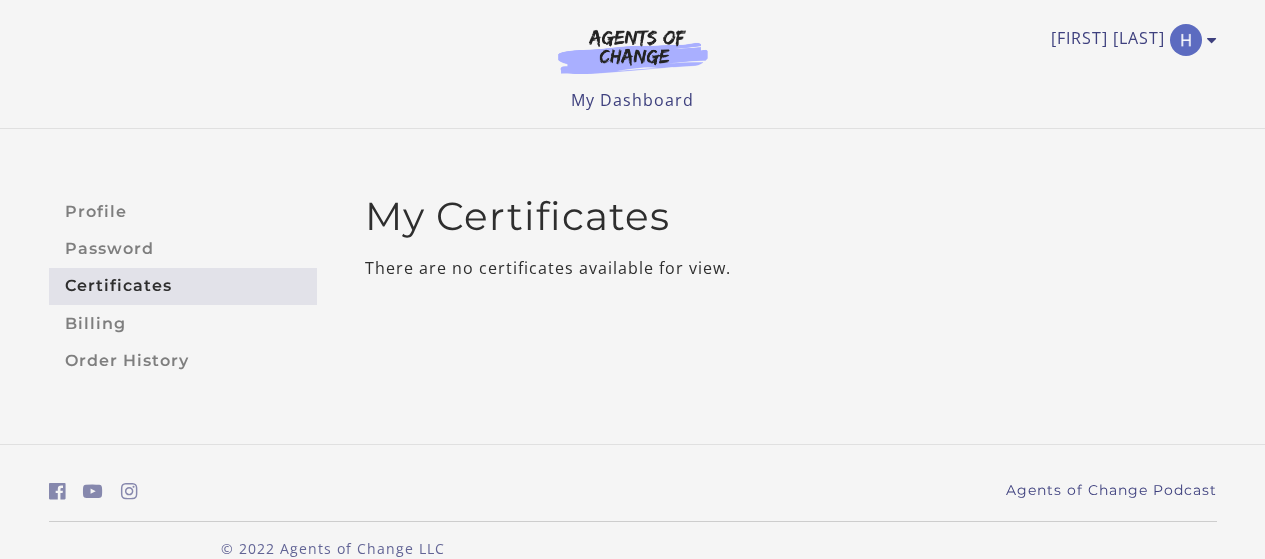 scroll, scrollTop: 0, scrollLeft: 0, axis: both 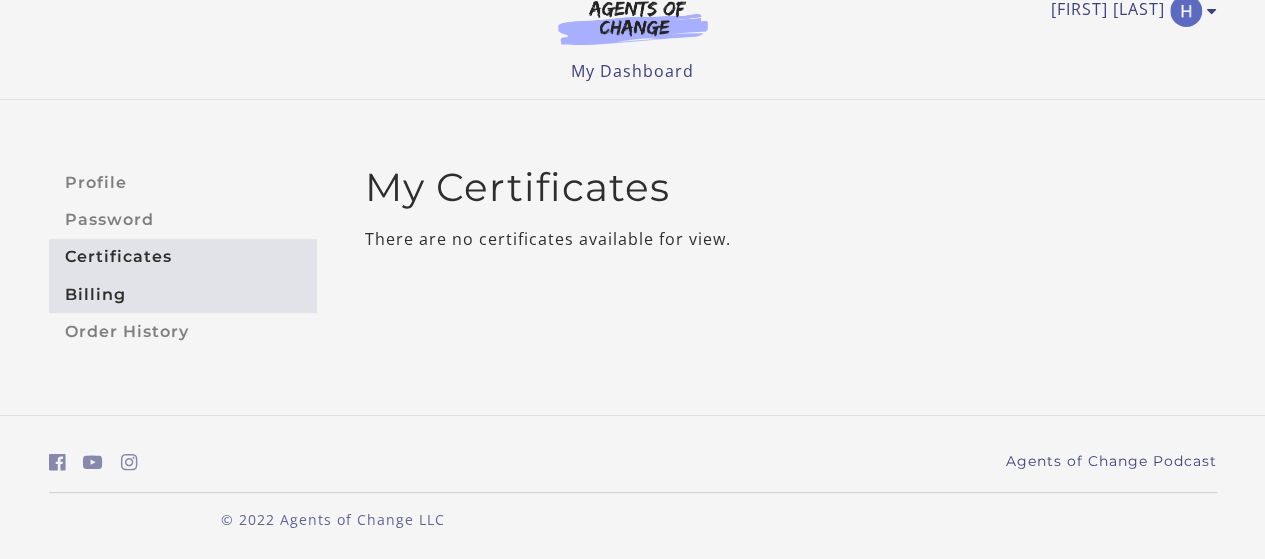 click on "Billing" at bounding box center (183, 294) 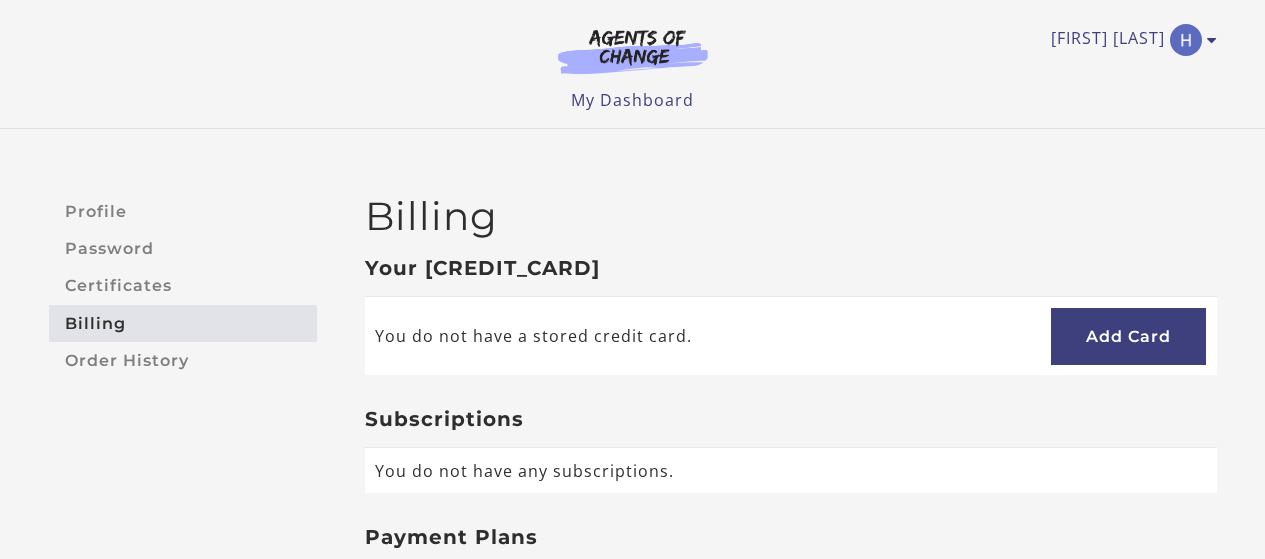 scroll, scrollTop: 0, scrollLeft: 0, axis: both 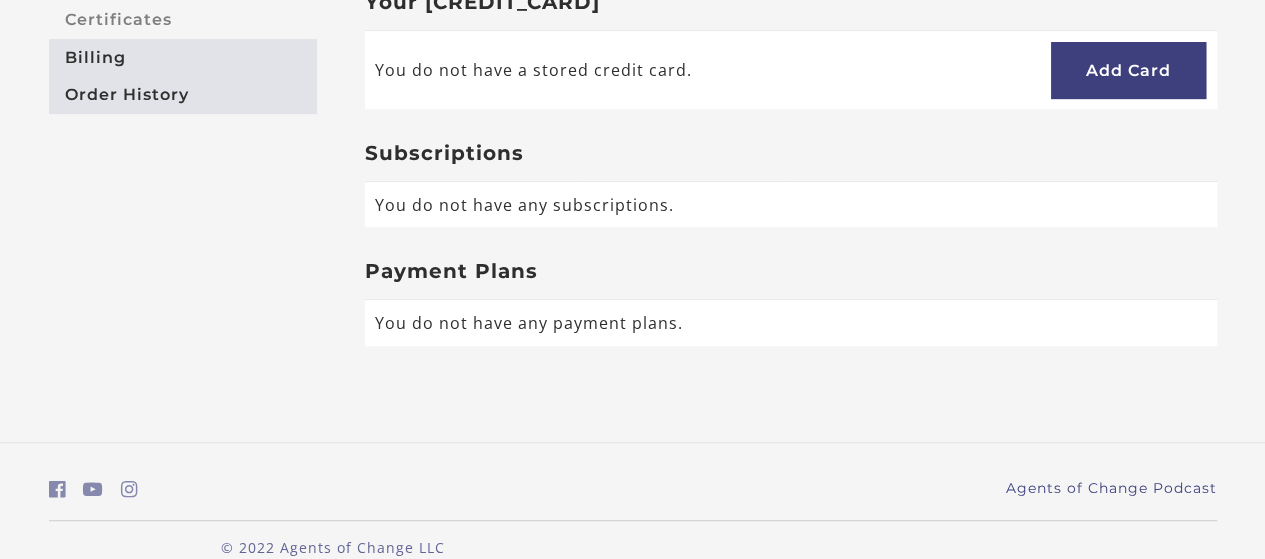 click on "Order History" at bounding box center (183, 94) 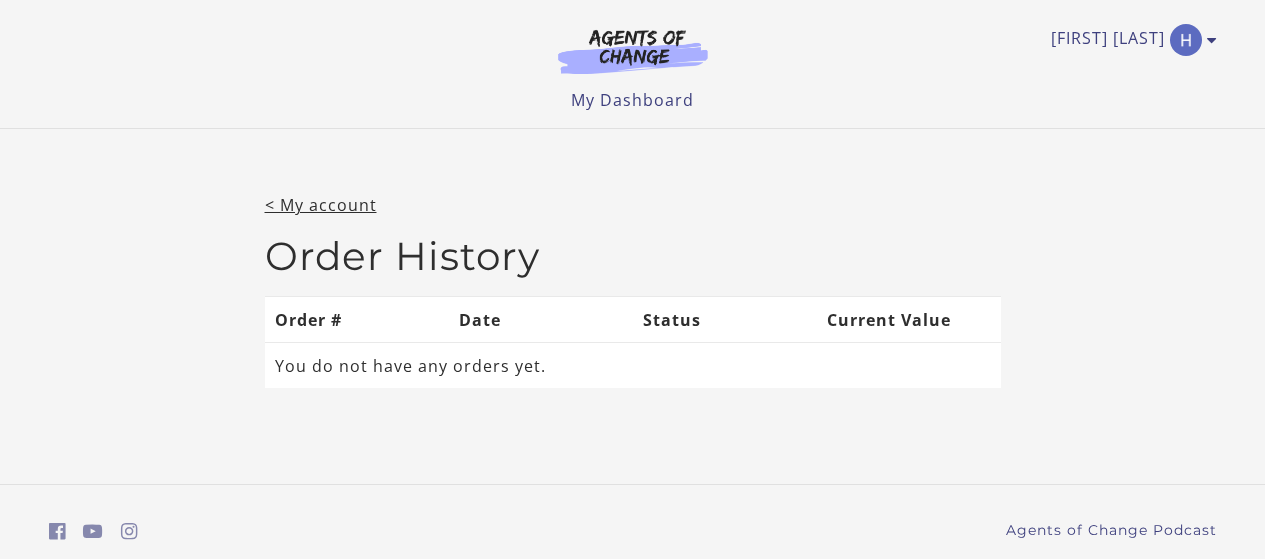 scroll, scrollTop: 0, scrollLeft: 0, axis: both 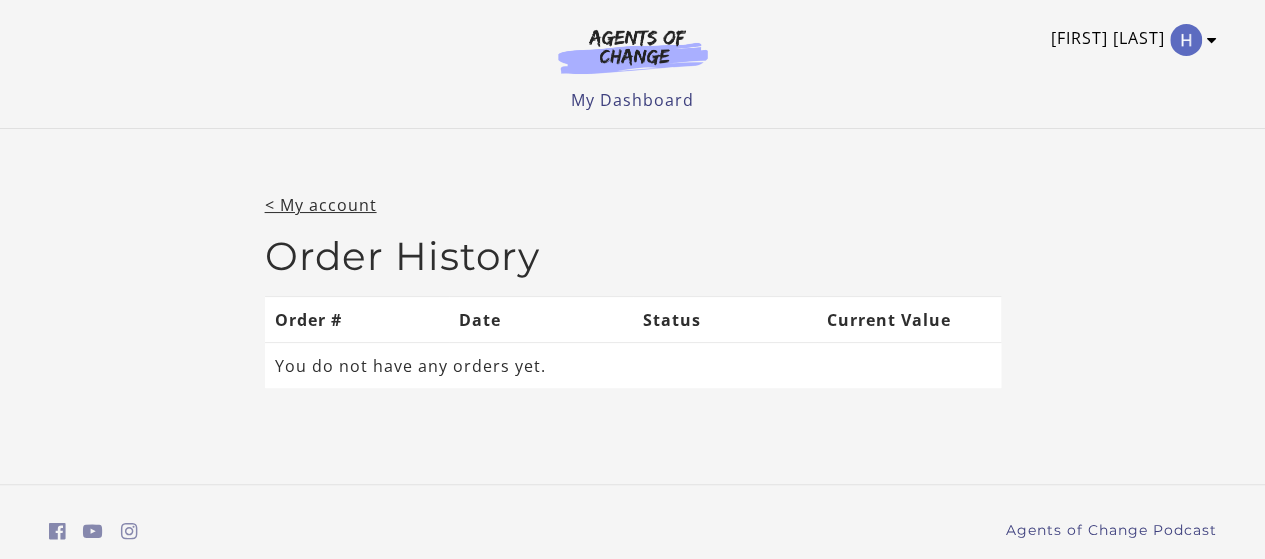click on "[FIRST] [LAST]" at bounding box center [1129, 40] 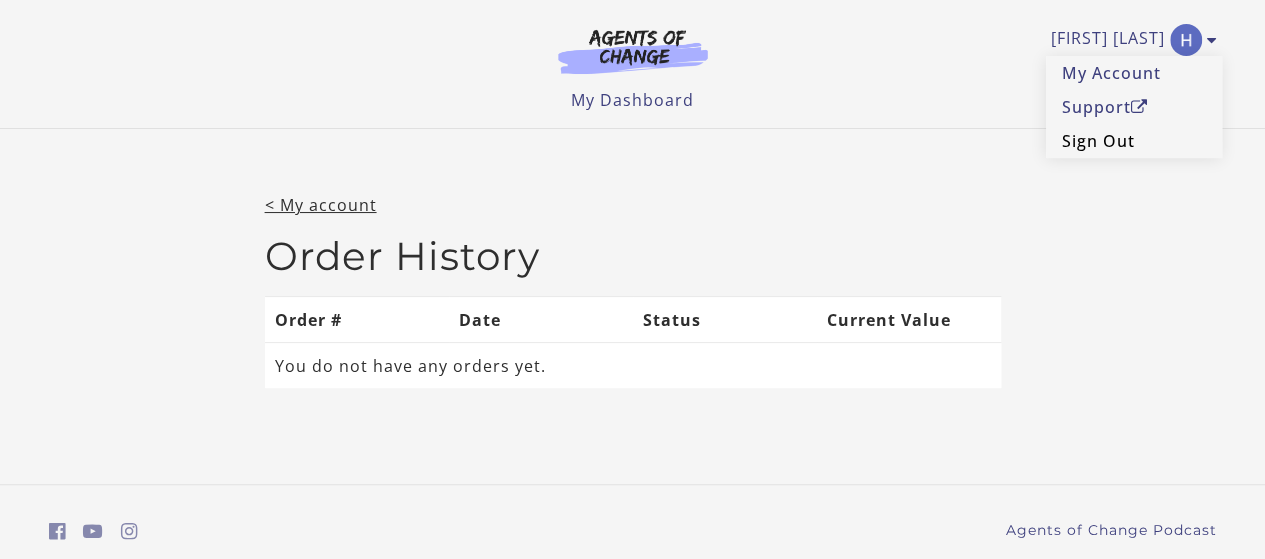 click on "Sign Out" at bounding box center (1134, 141) 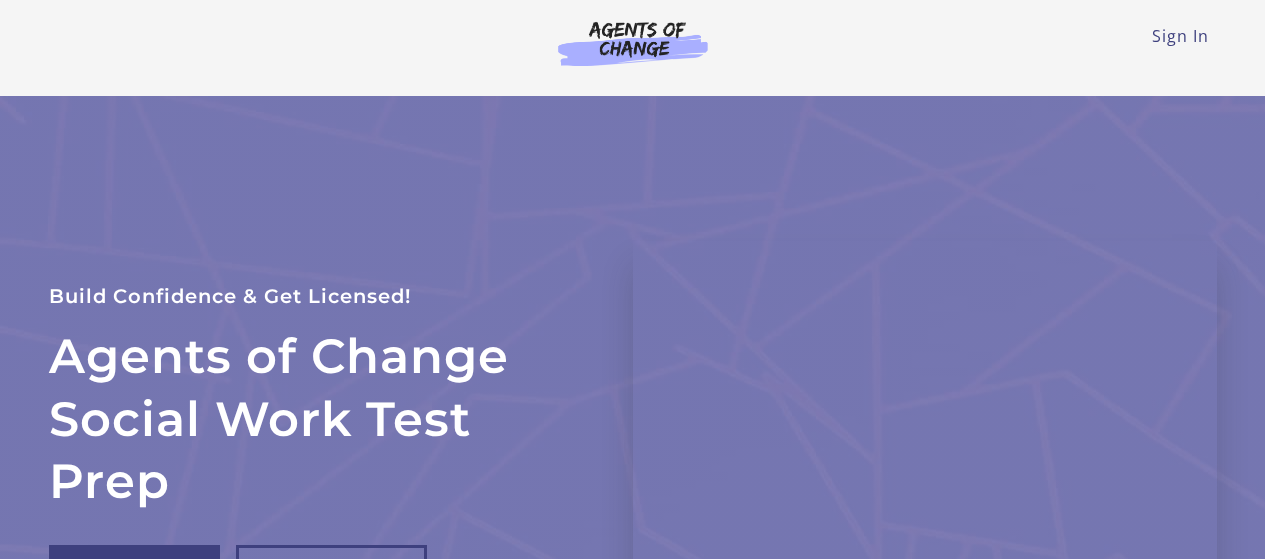 scroll, scrollTop: 0, scrollLeft: 0, axis: both 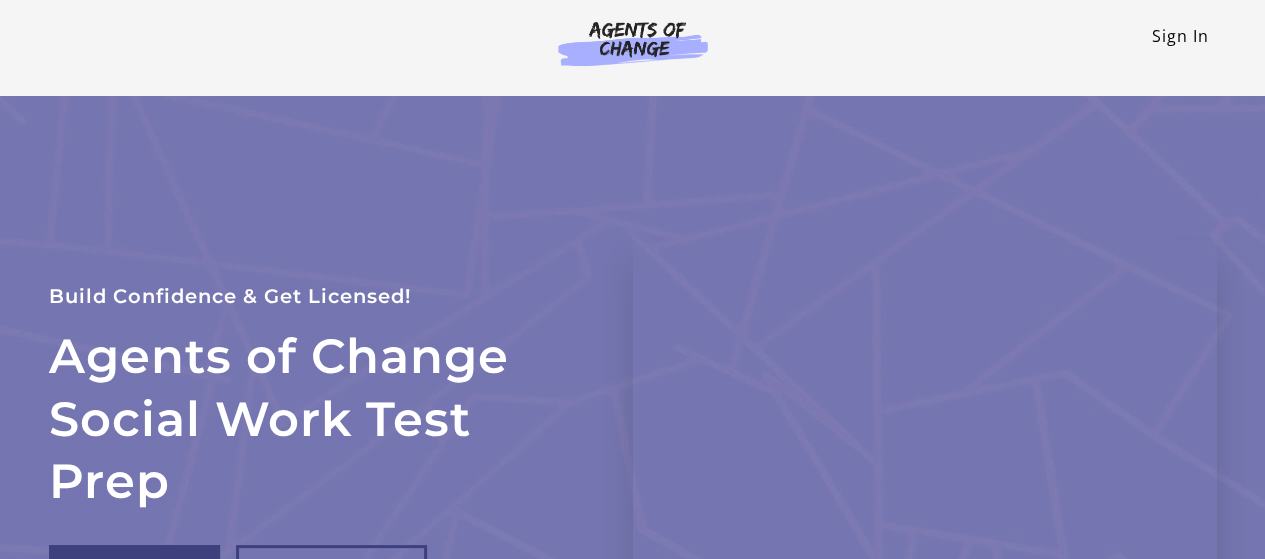 click on "Sign In" at bounding box center (1180, 36) 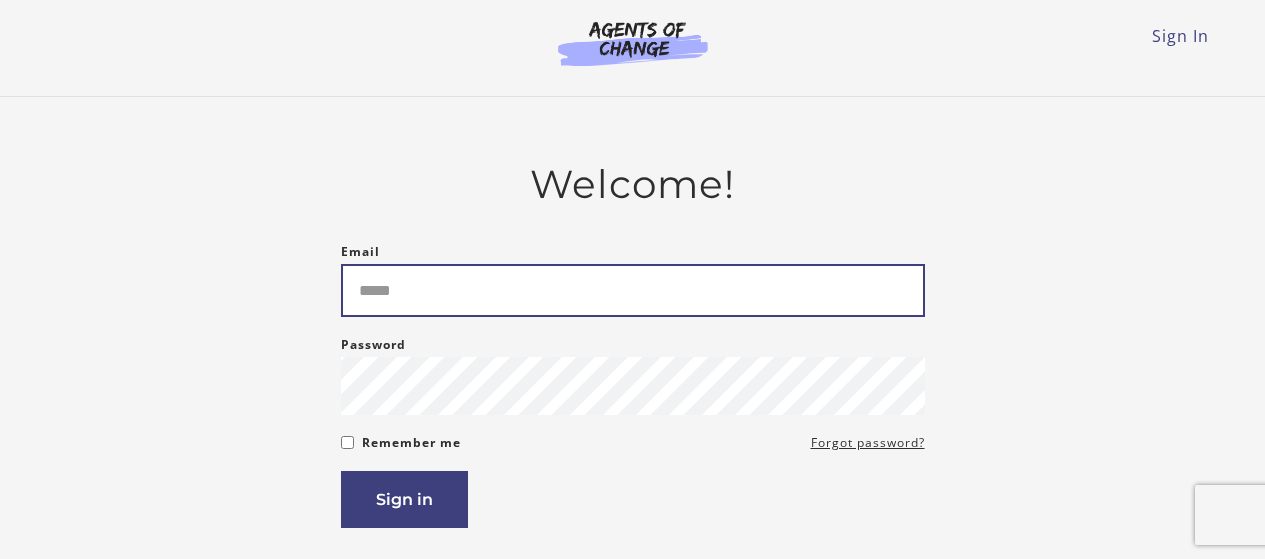 scroll, scrollTop: 0, scrollLeft: 0, axis: both 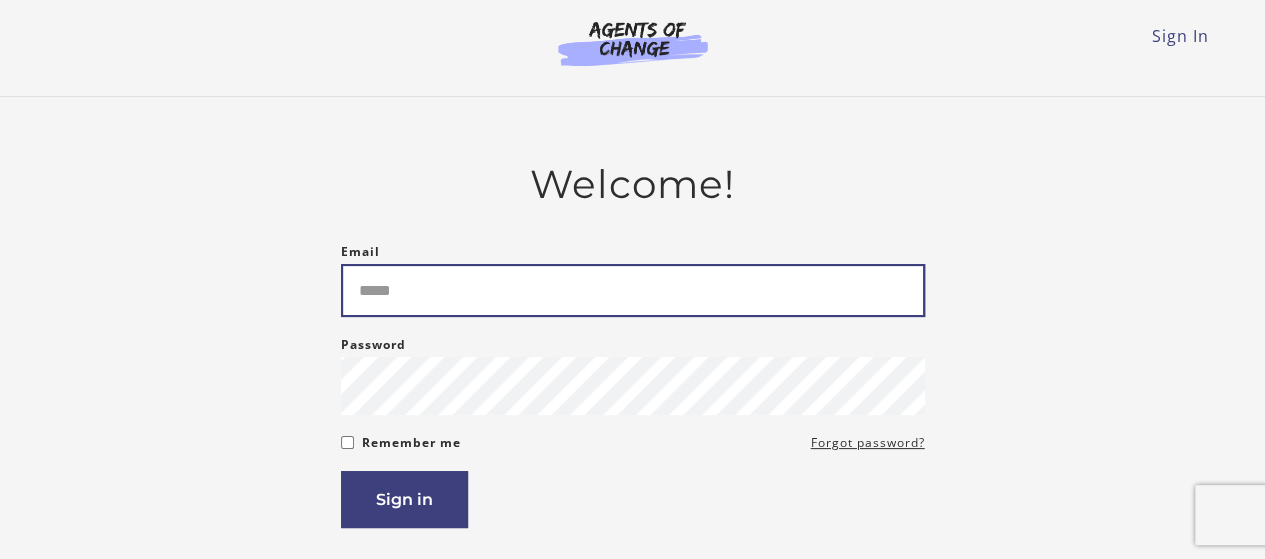 click on "Email" at bounding box center [633, 290] 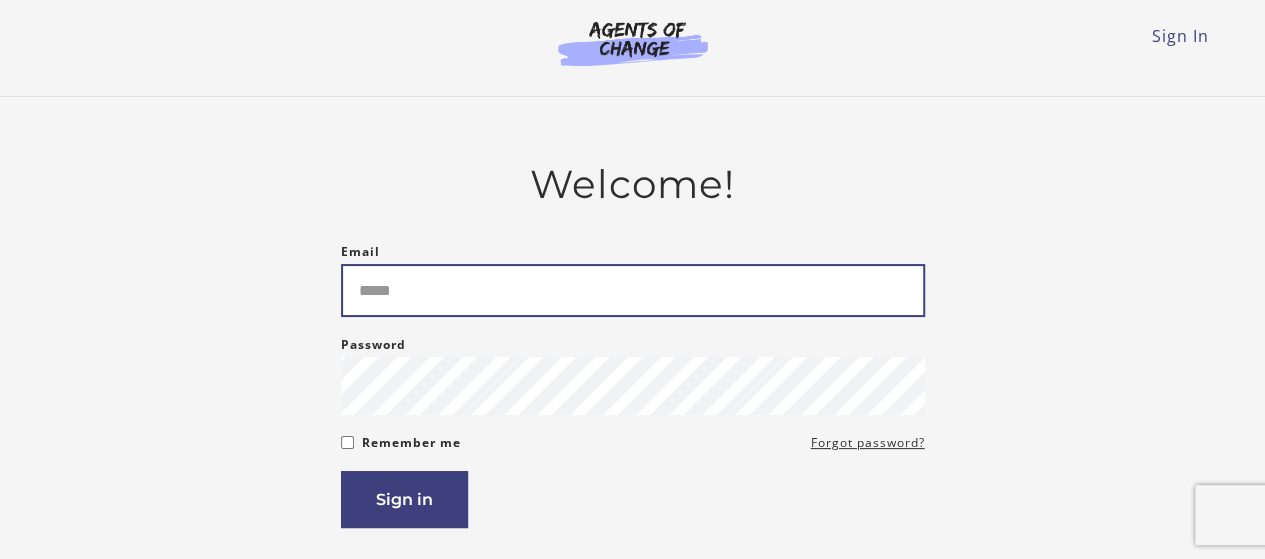 type on "**********" 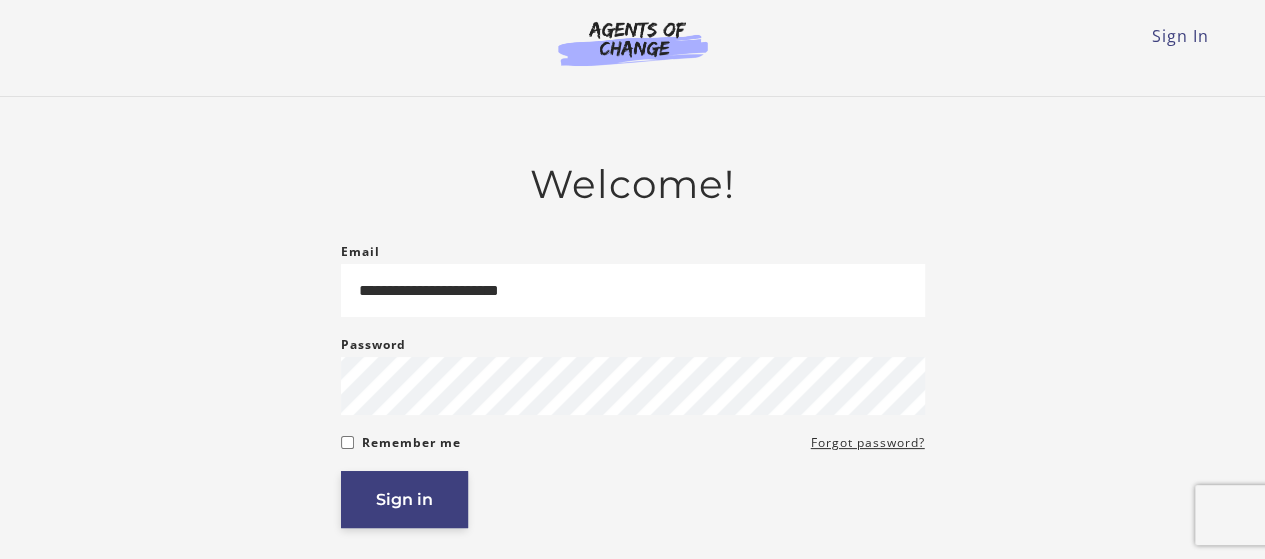 click on "Sign in" at bounding box center [404, 499] 